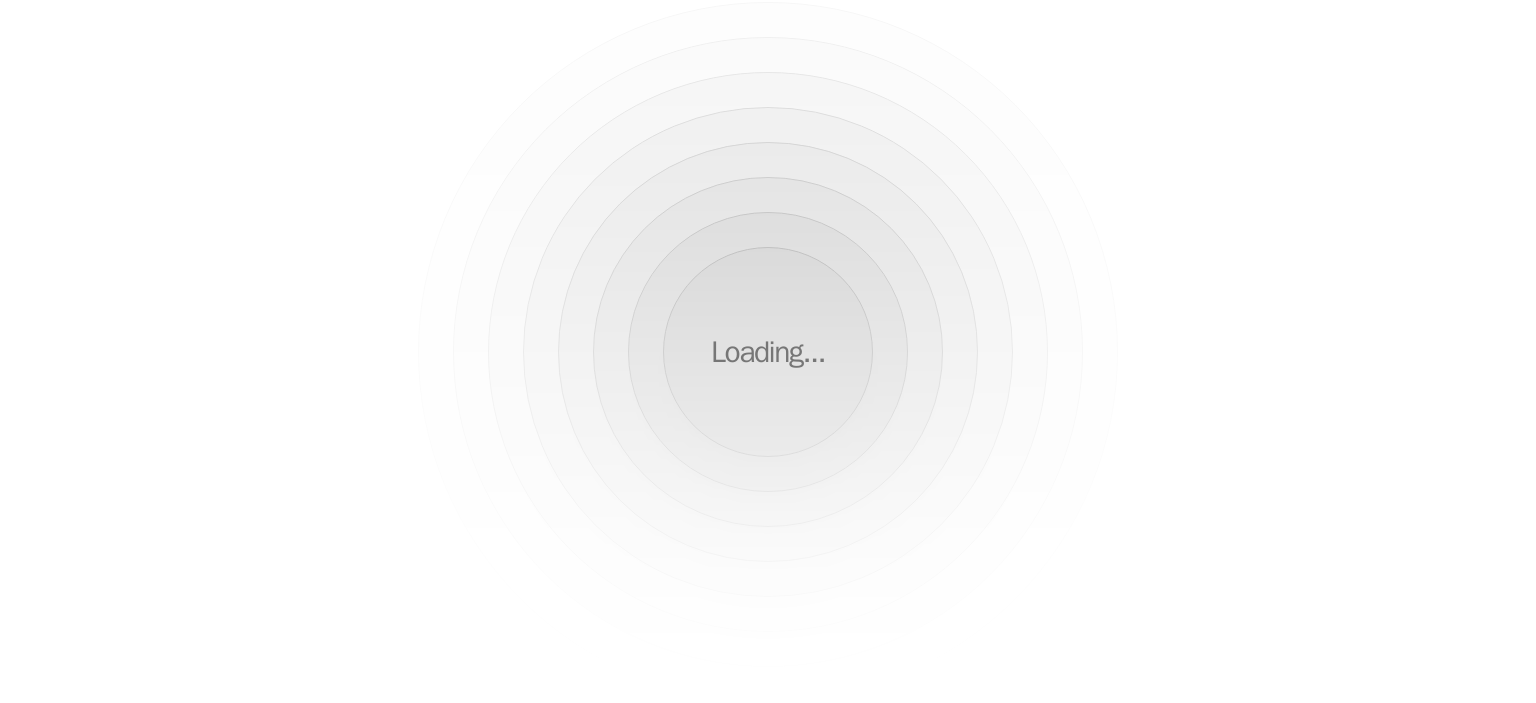 scroll, scrollTop: 0, scrollLeft: 0, axis: both 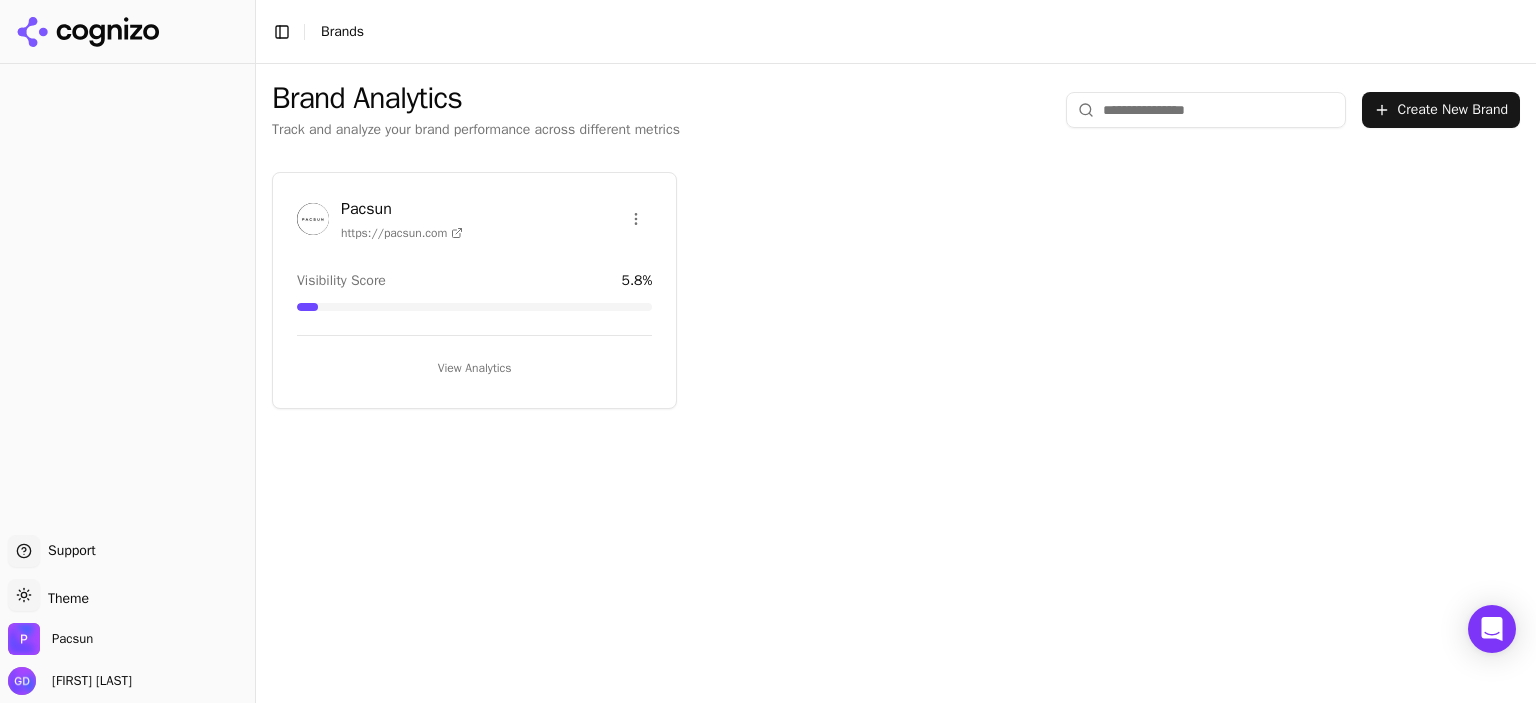 click on "View Analytics" at bounding box center (474, 368) 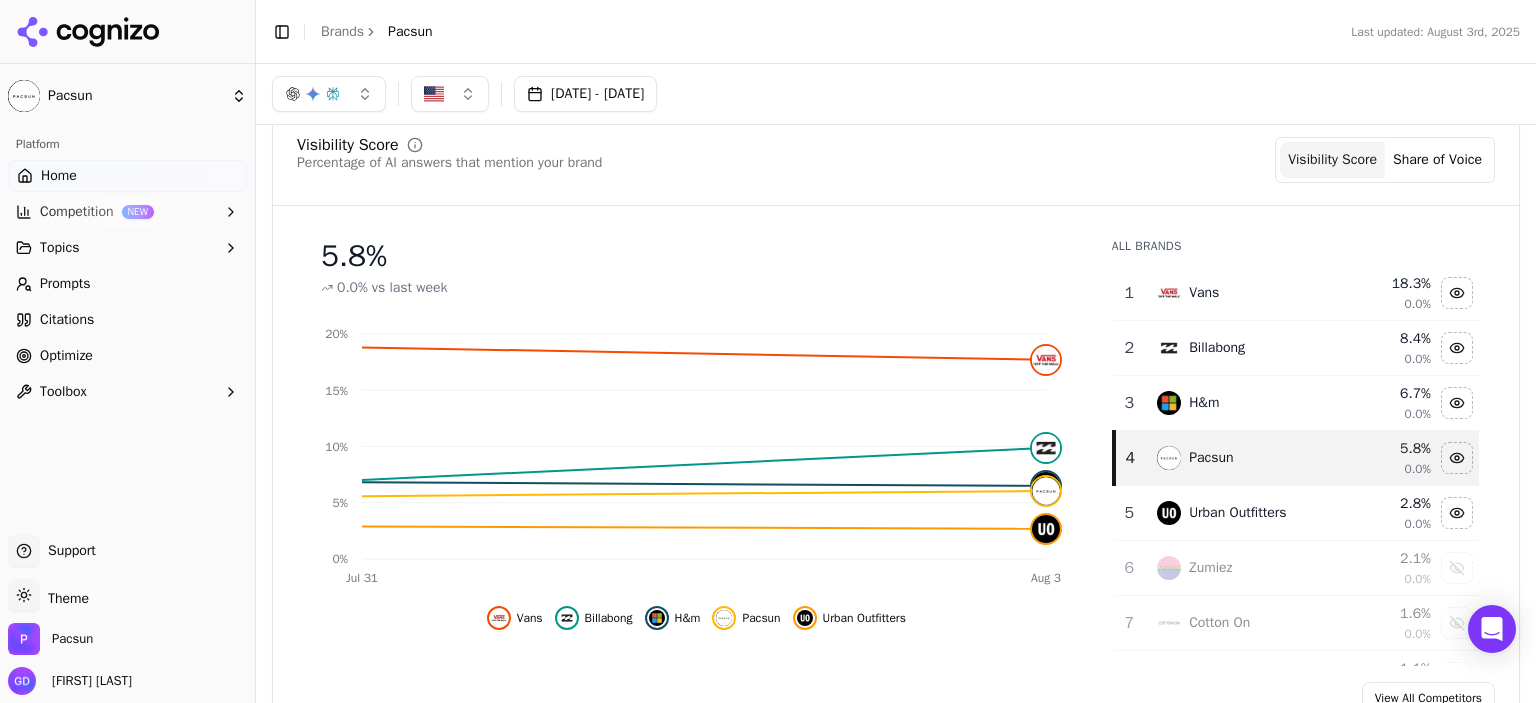 scroll, scrollTop: 100, scrollLeft: 0, axis: vertical 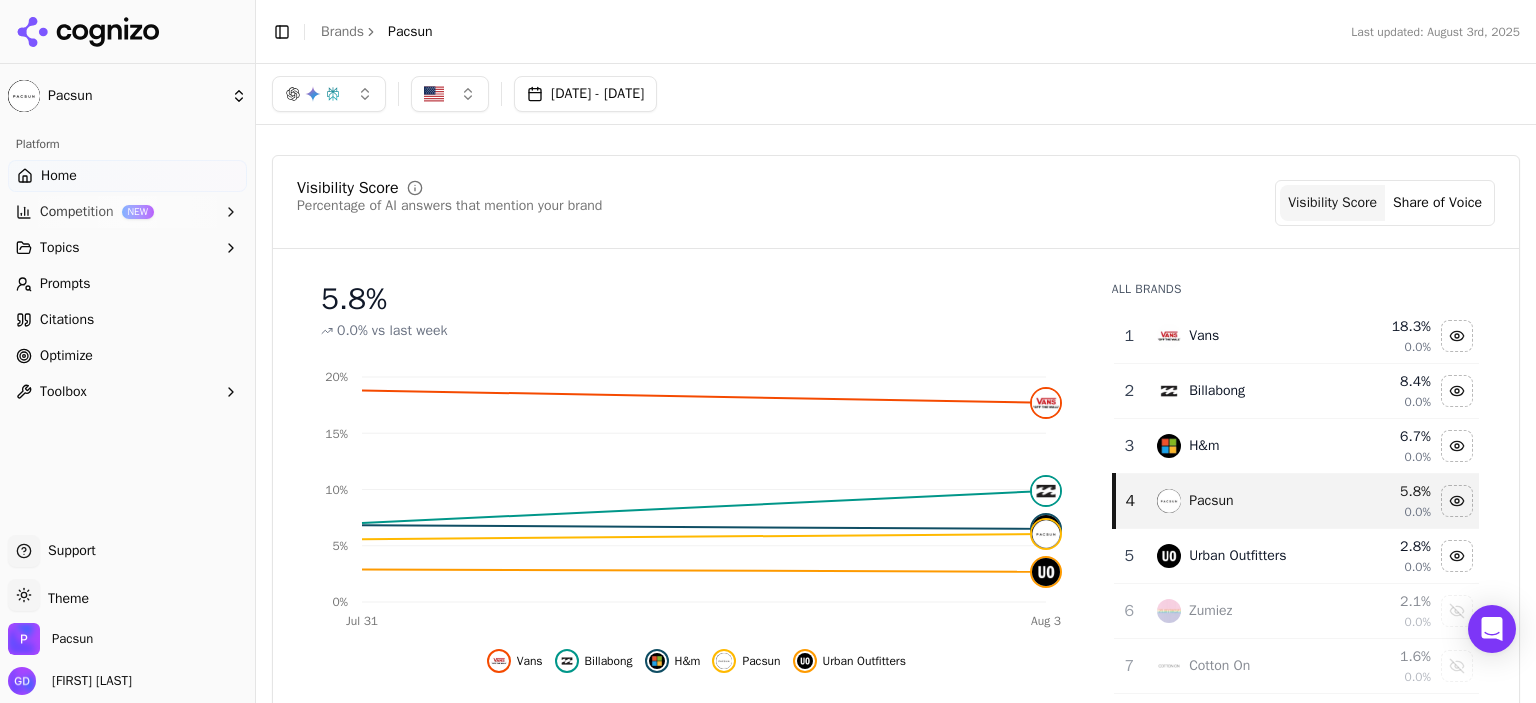 click on "Share of Voice" at bounding box center (1437, 203) 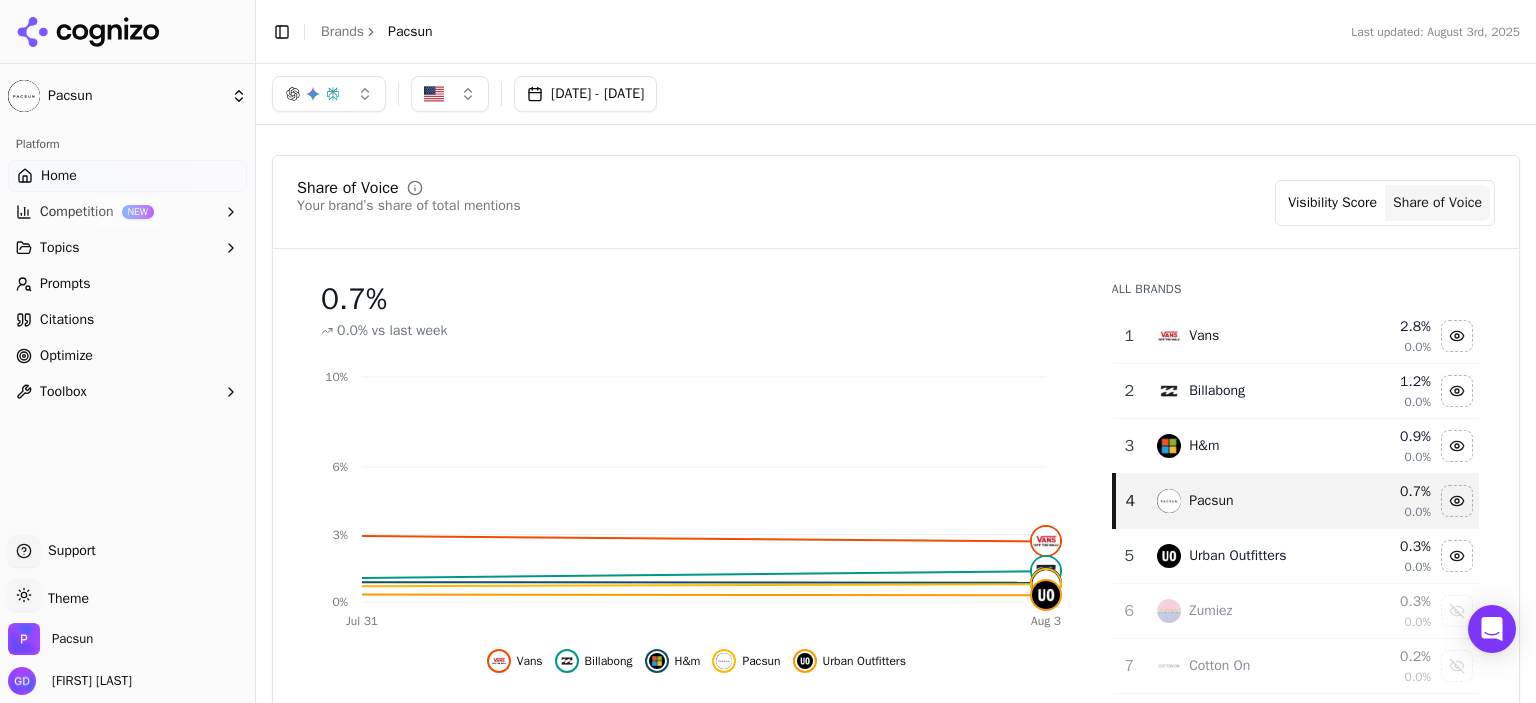 click on "Competition NEW" at bounding box center [127, 212] 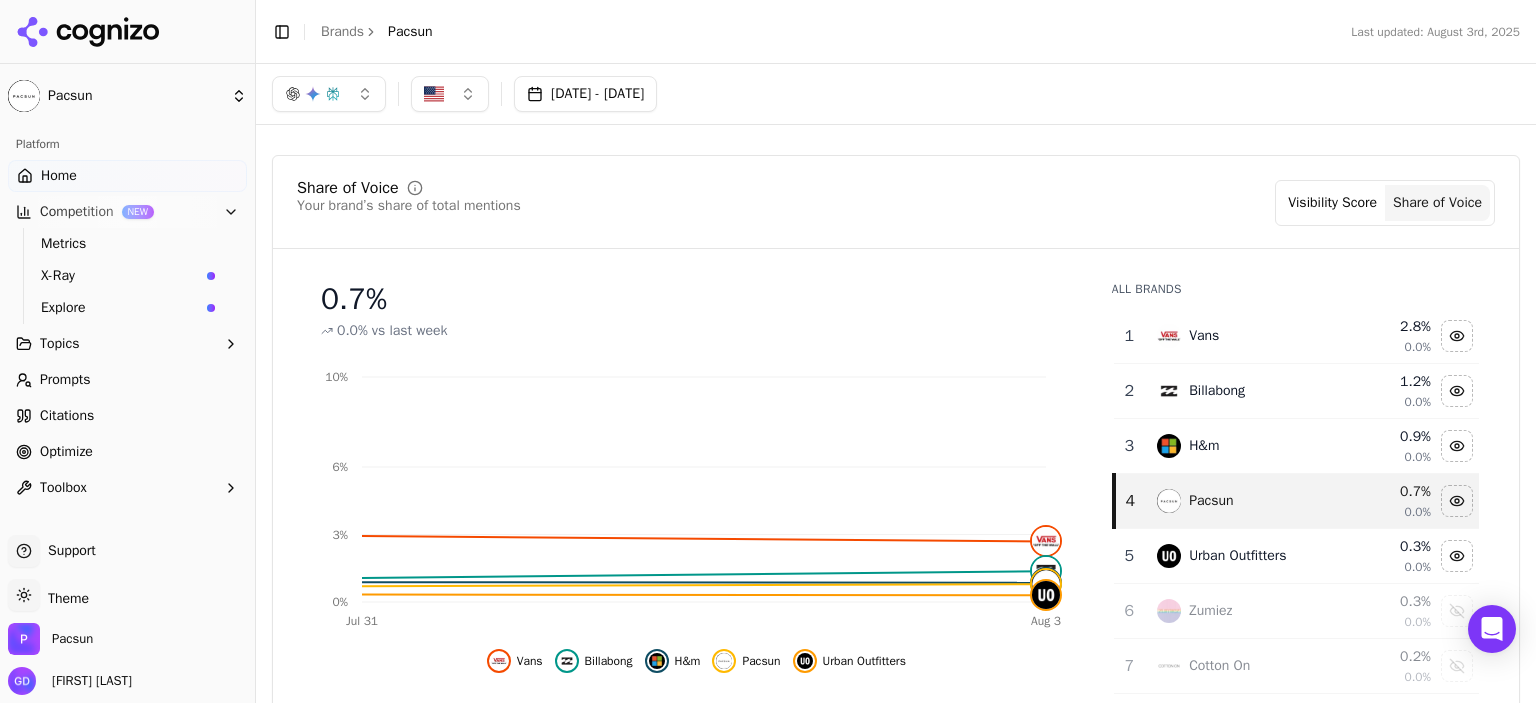 click on "Metrics" at bounding box center (128, 244) 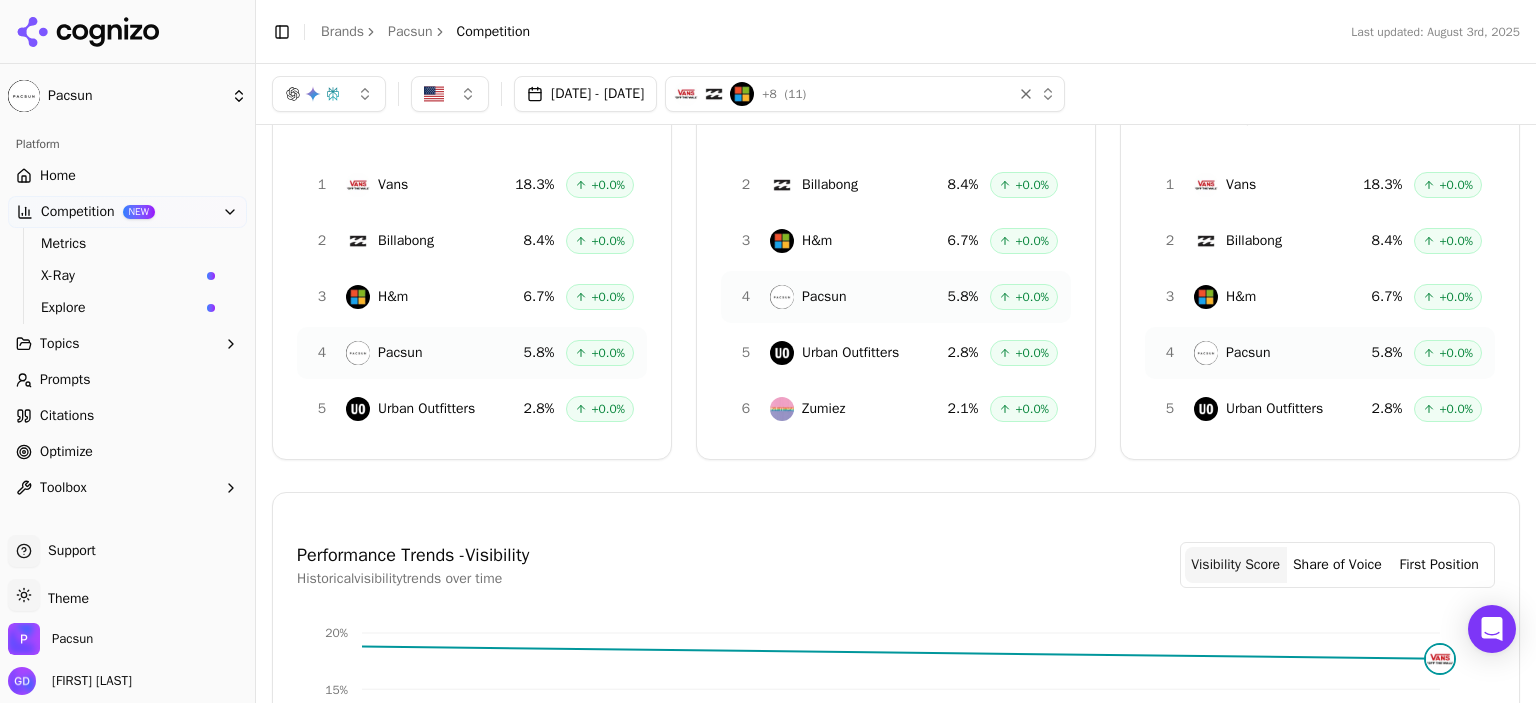 scroll, scrollTop: 100, scrollLeft: 0, axis: vertical 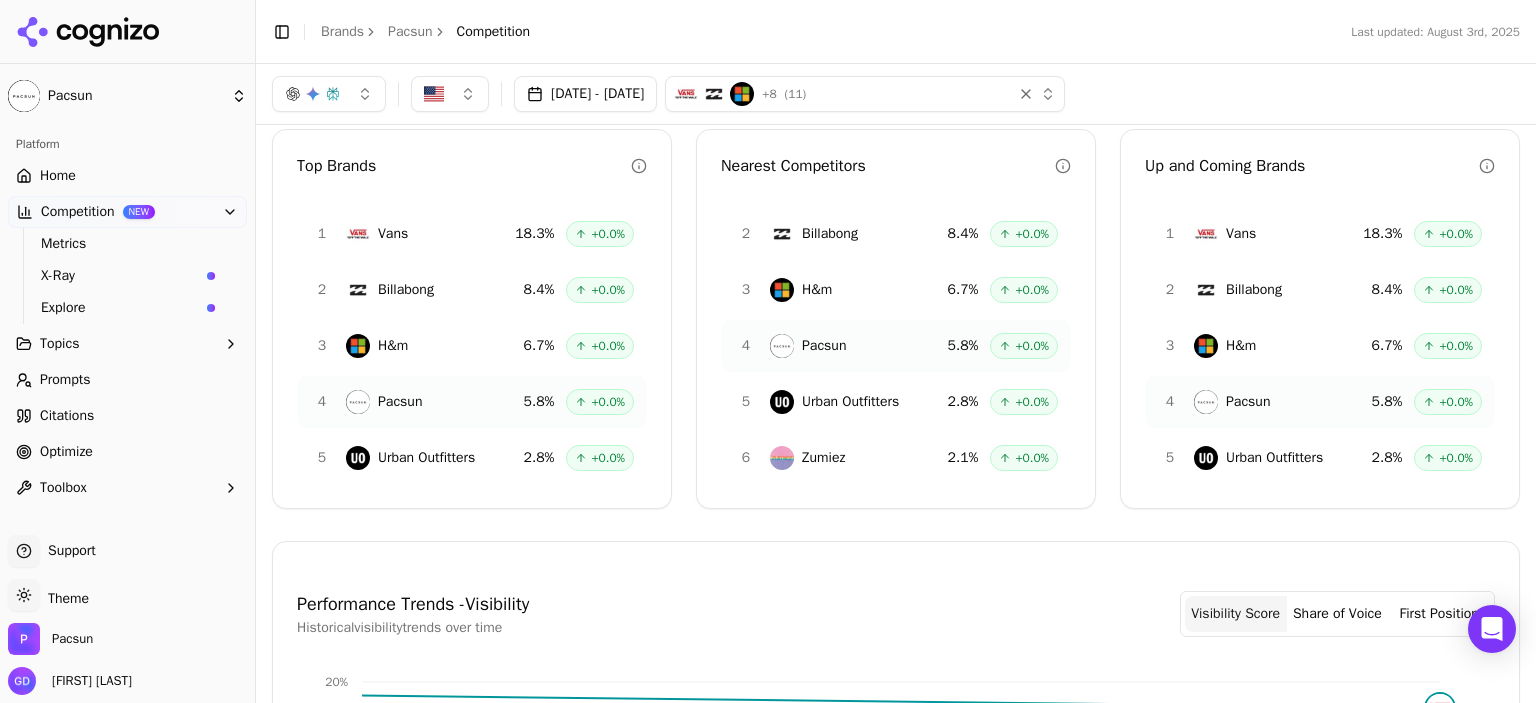click on "X-Ray" at bounding box center [120, 276] 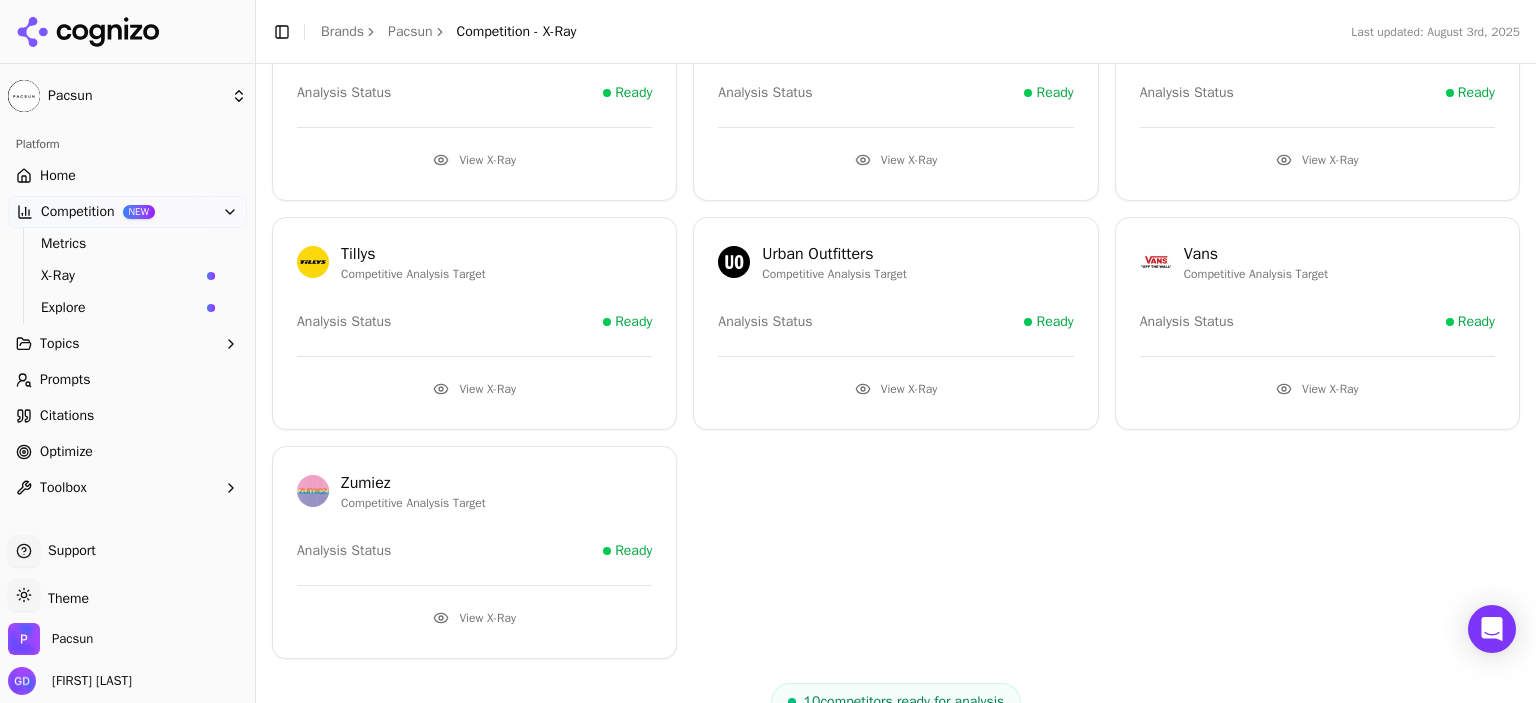 scroll, scrollTop: 430, scrollLeft: 0, axis: vertical 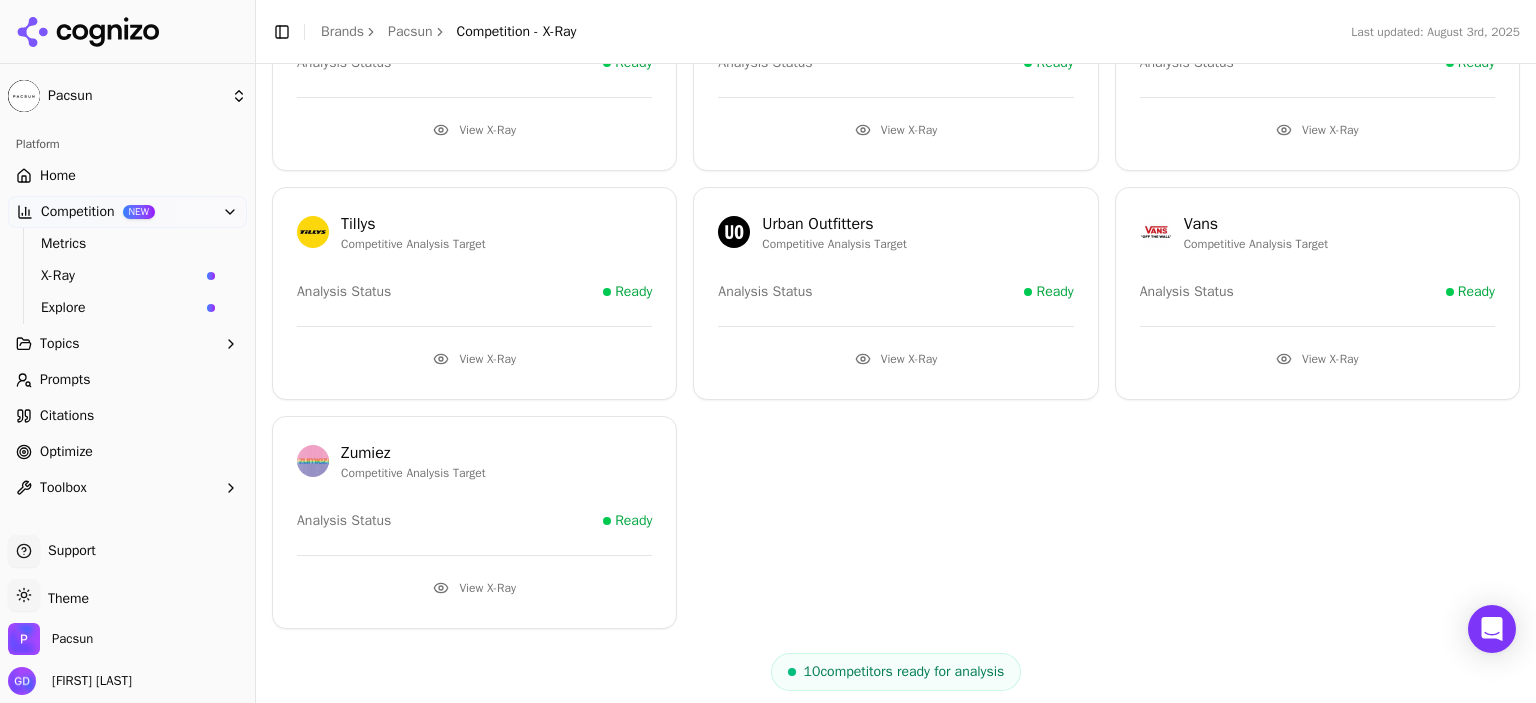 click on "View X-Ray" at bounding box center (1317, 350) 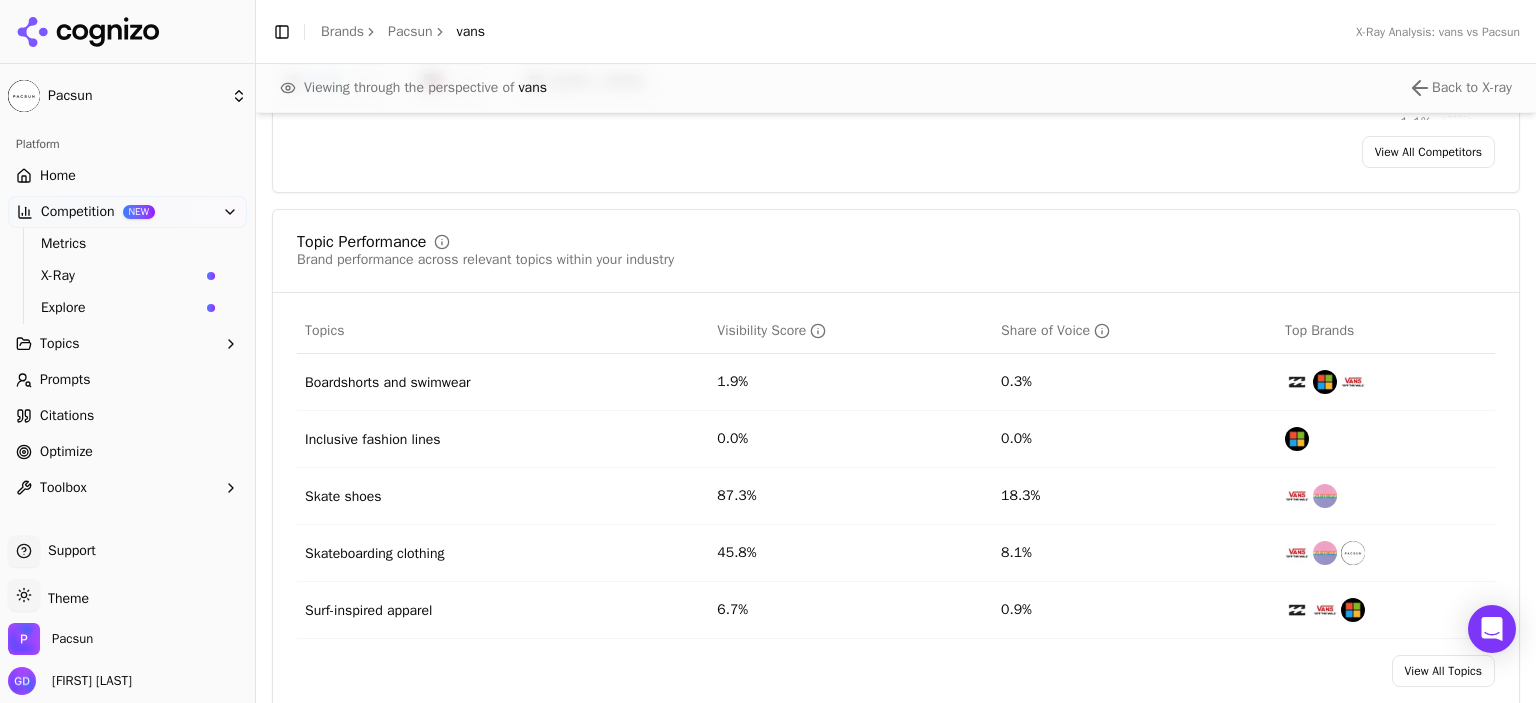 scroll, scrollTop: 740, scrollLeft: 0, axis: vertical 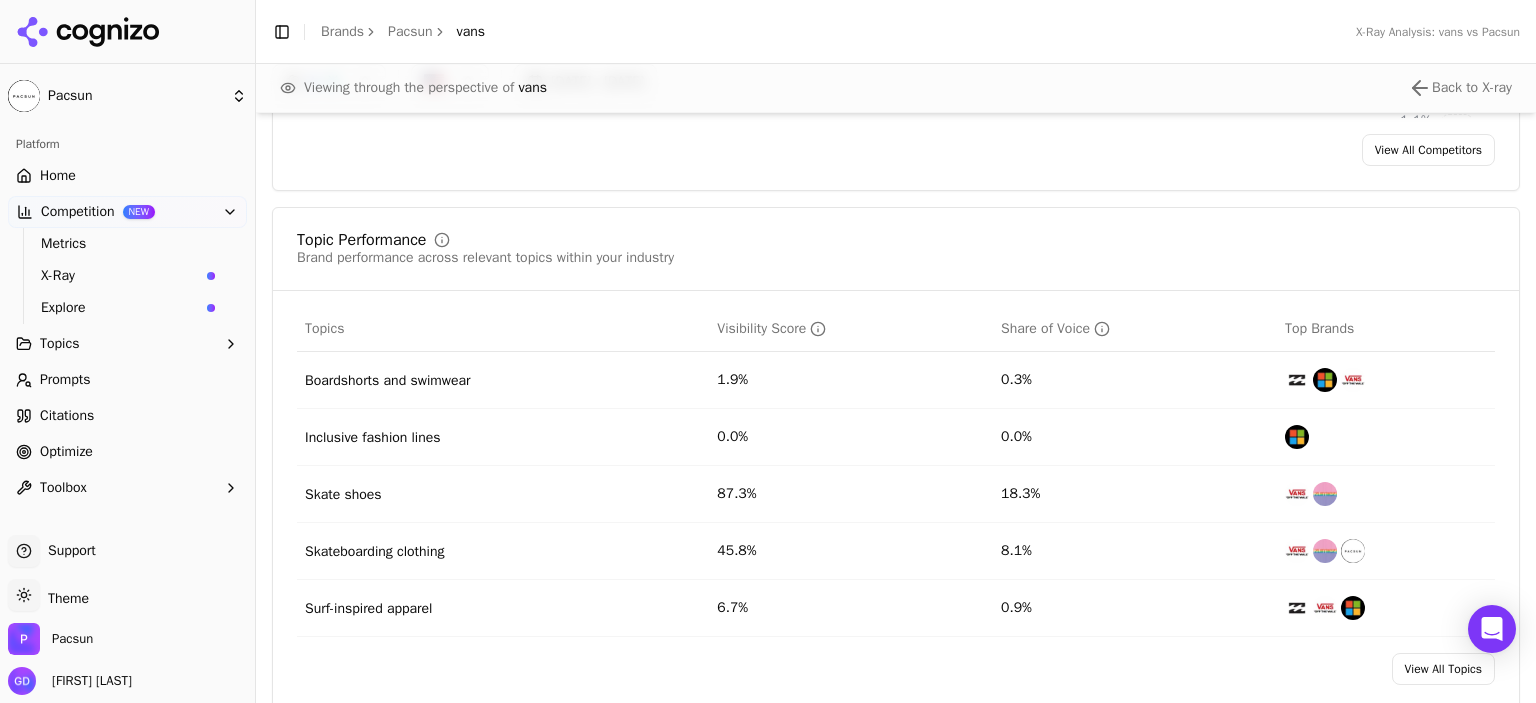 click on "Explore" at bounding box center [120, 308] 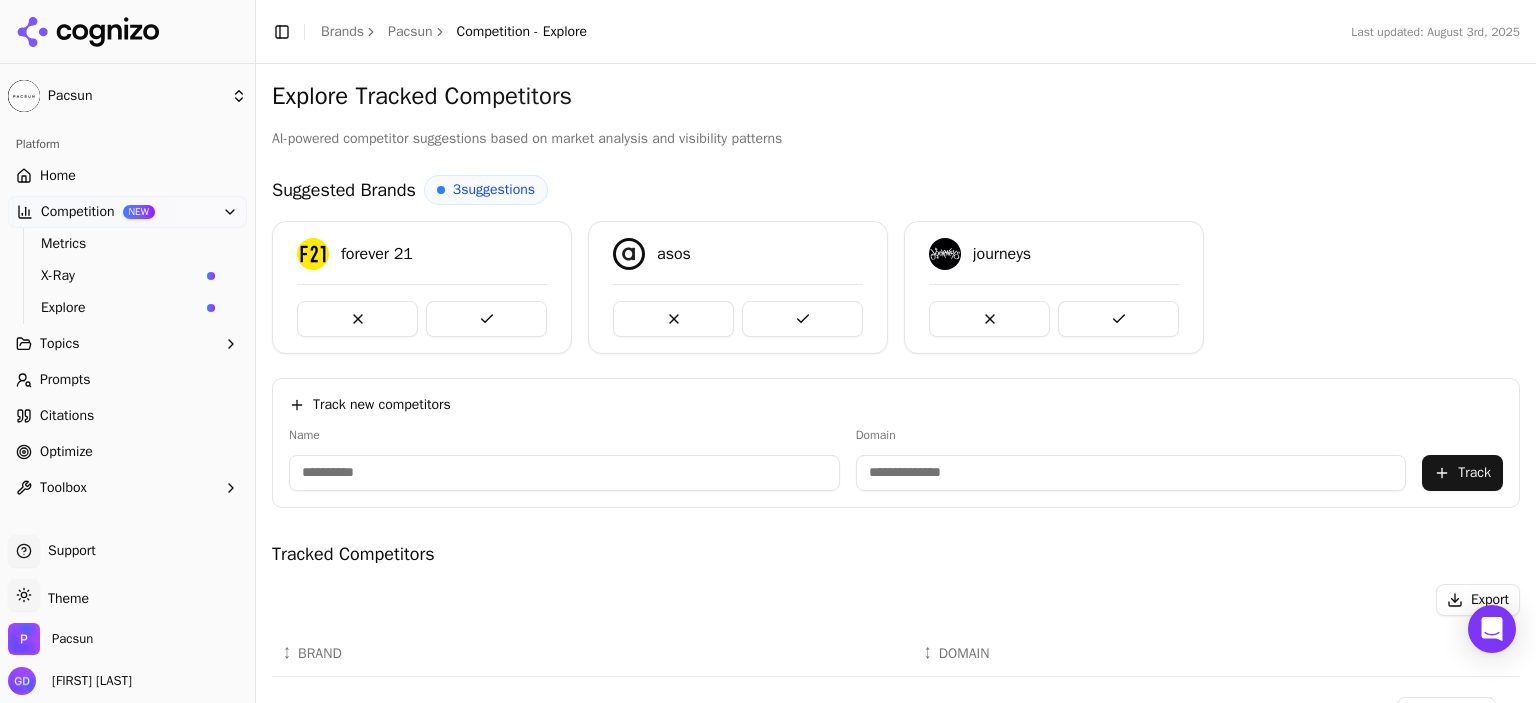 click on "Prompts" at bounding box center (65, 380) 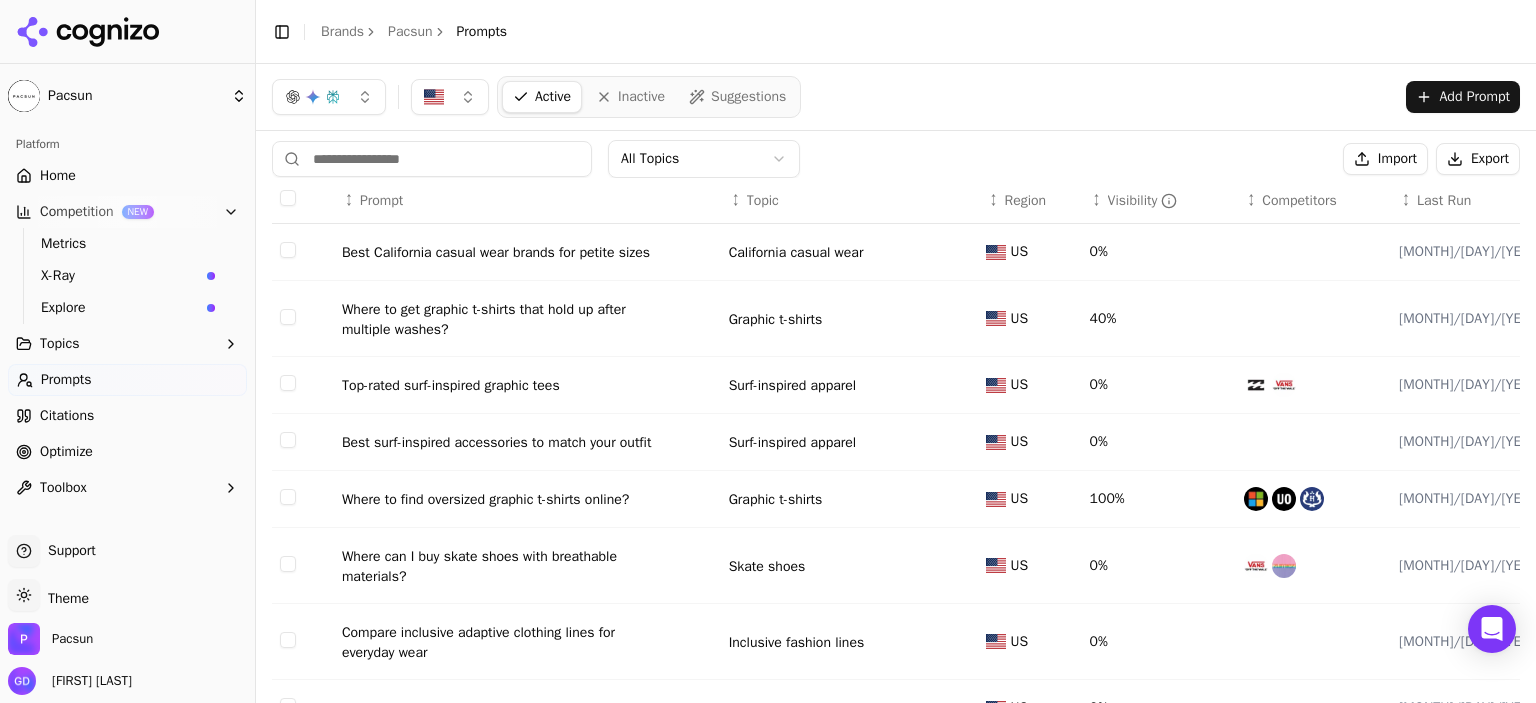 scroll, scrollTop: 0, scrollLeft: 0, axis: both 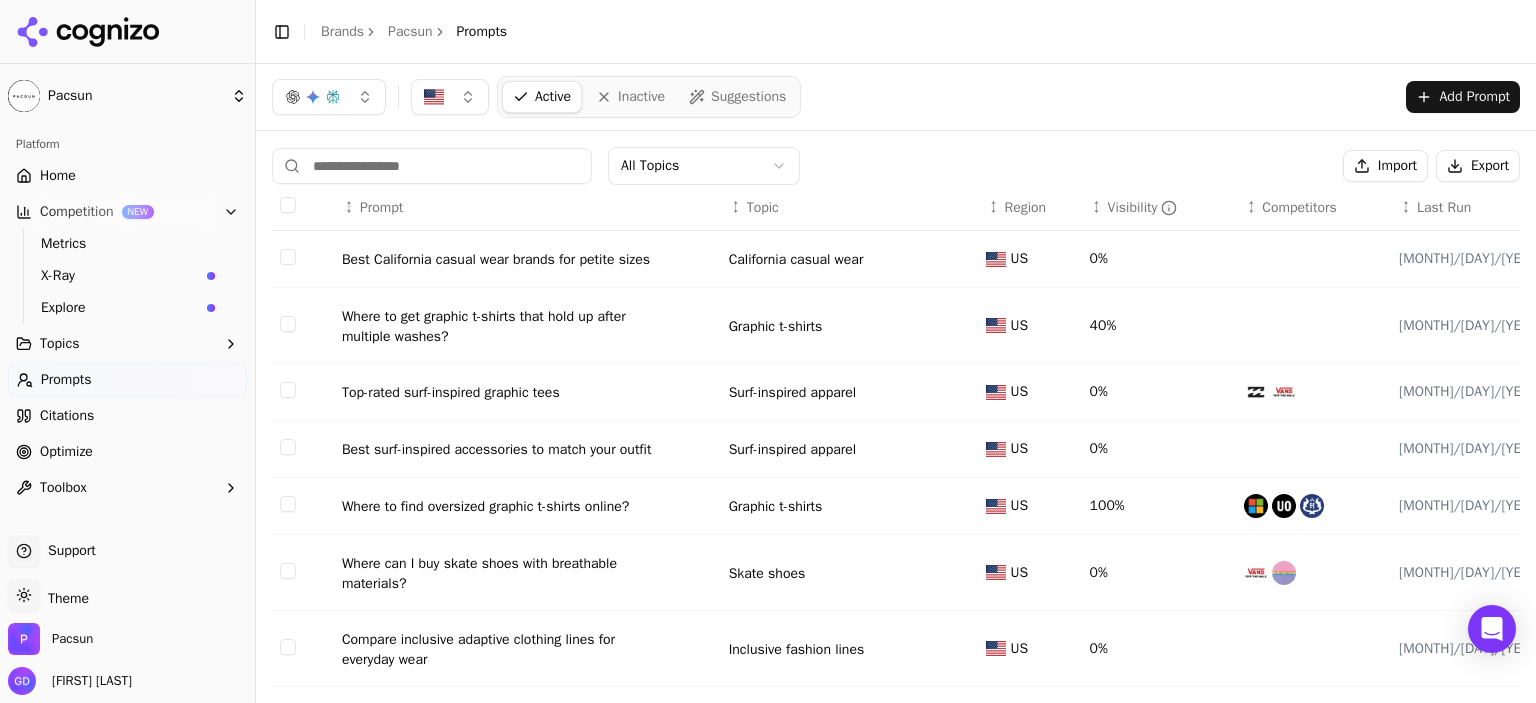 click on "Inactive" at bounding box center (641, 97) 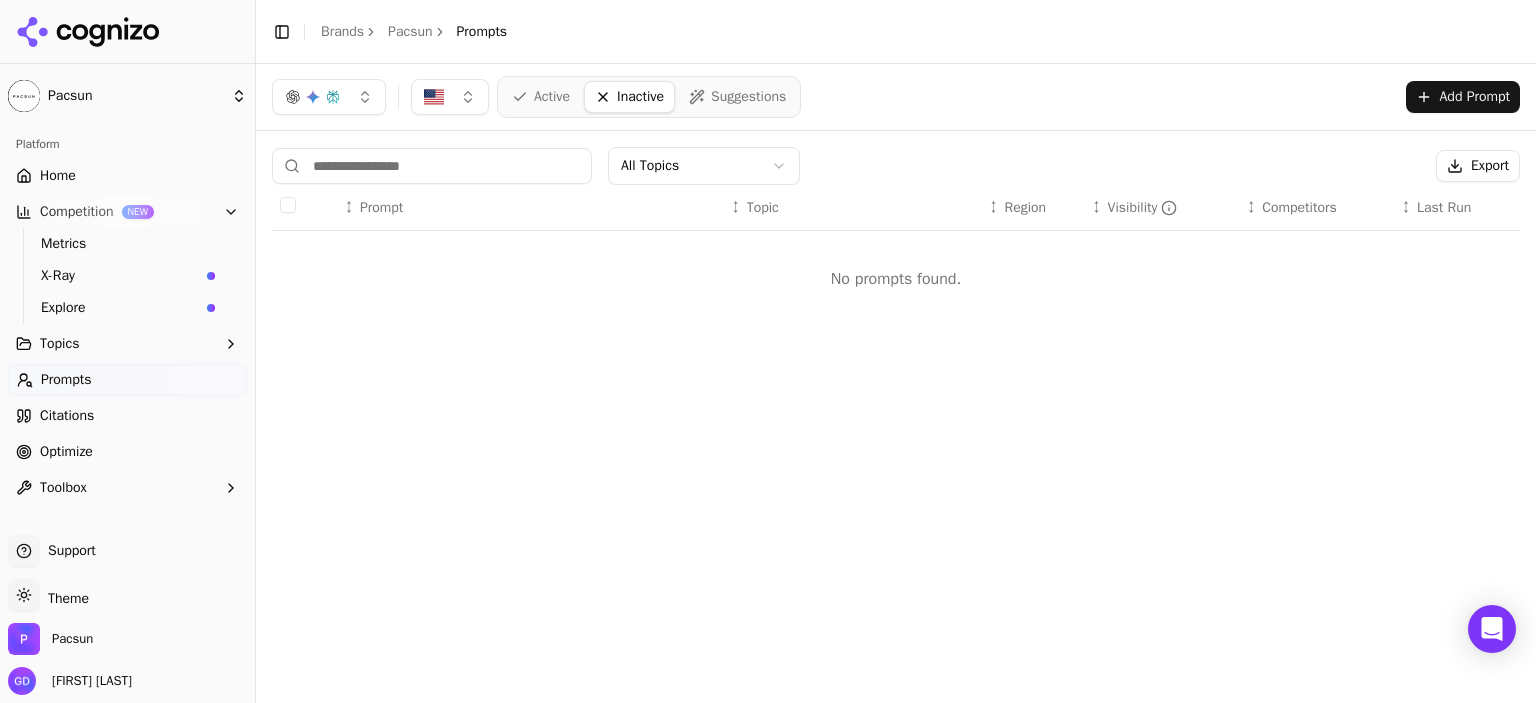 click on "Suggestions" at bounding box center [748, 97] 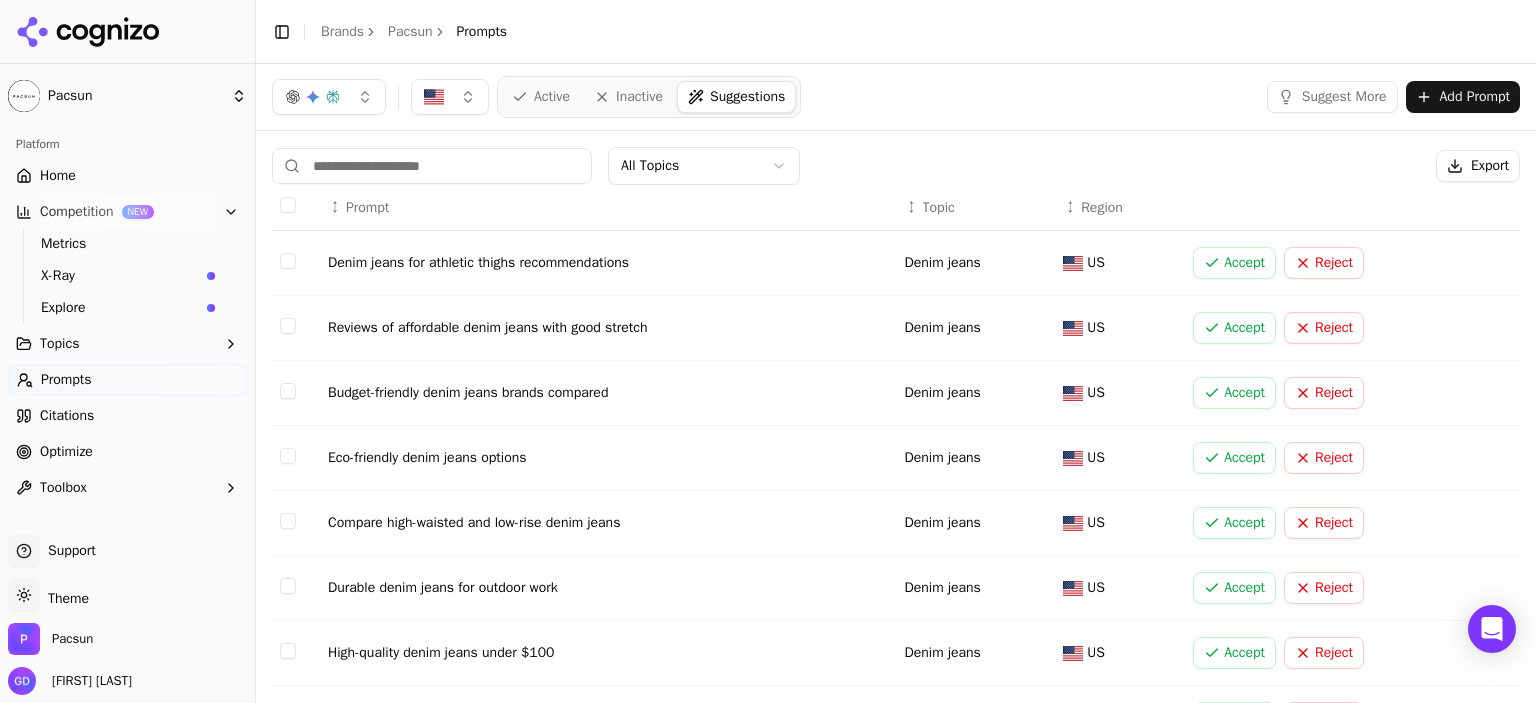 click on "Active" at bounding box center [552, 97] 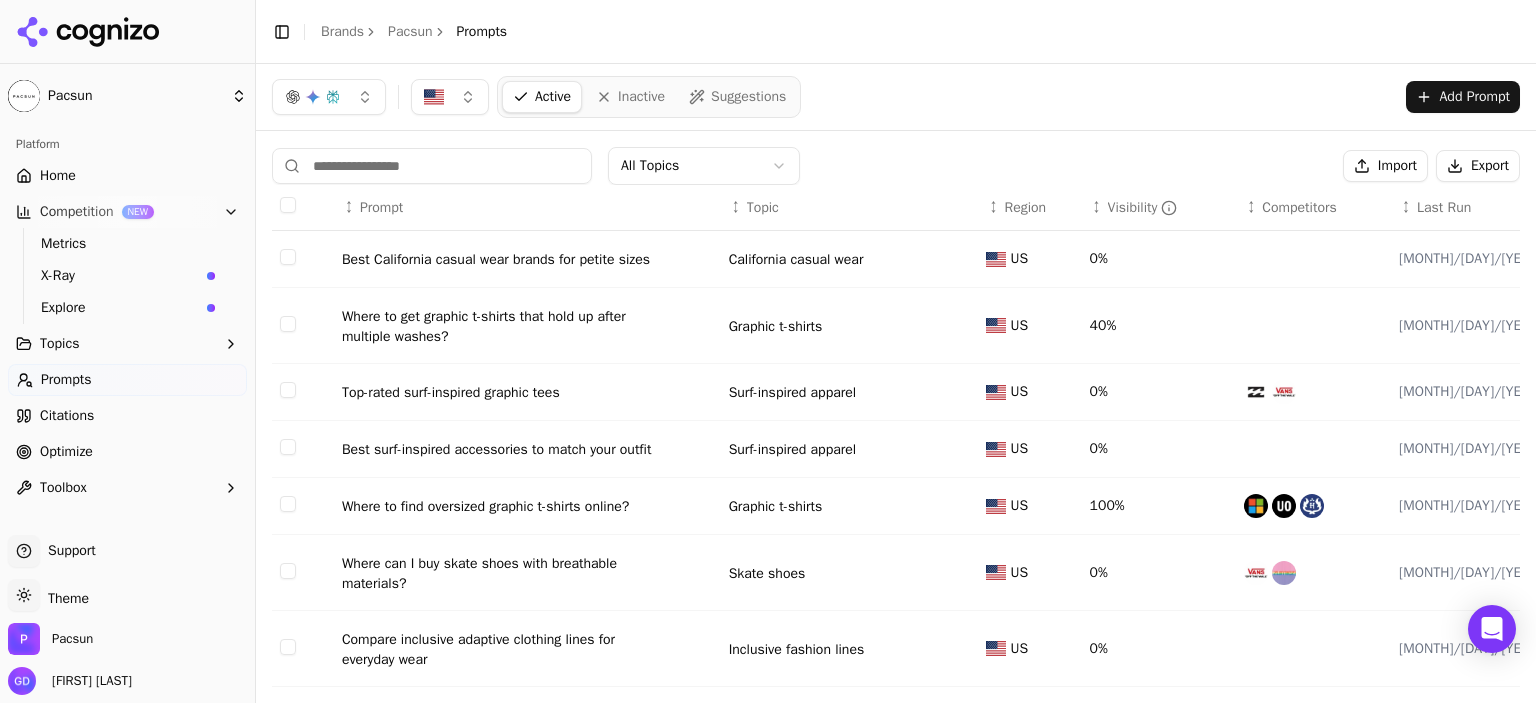 scroll, scrollTop: 249, scrollLeft: 0, axis: vertical 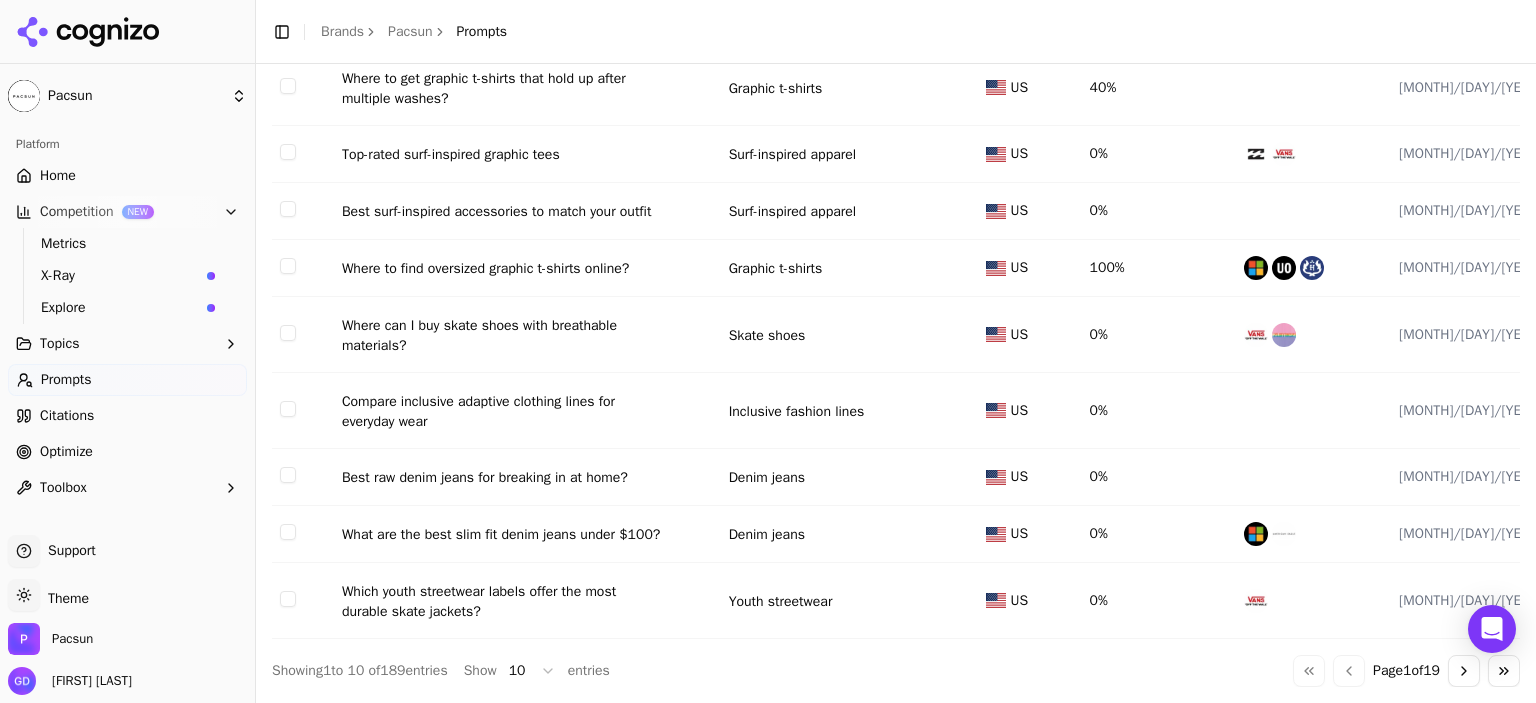 click on "Citations" at bounding box center (127, 416) 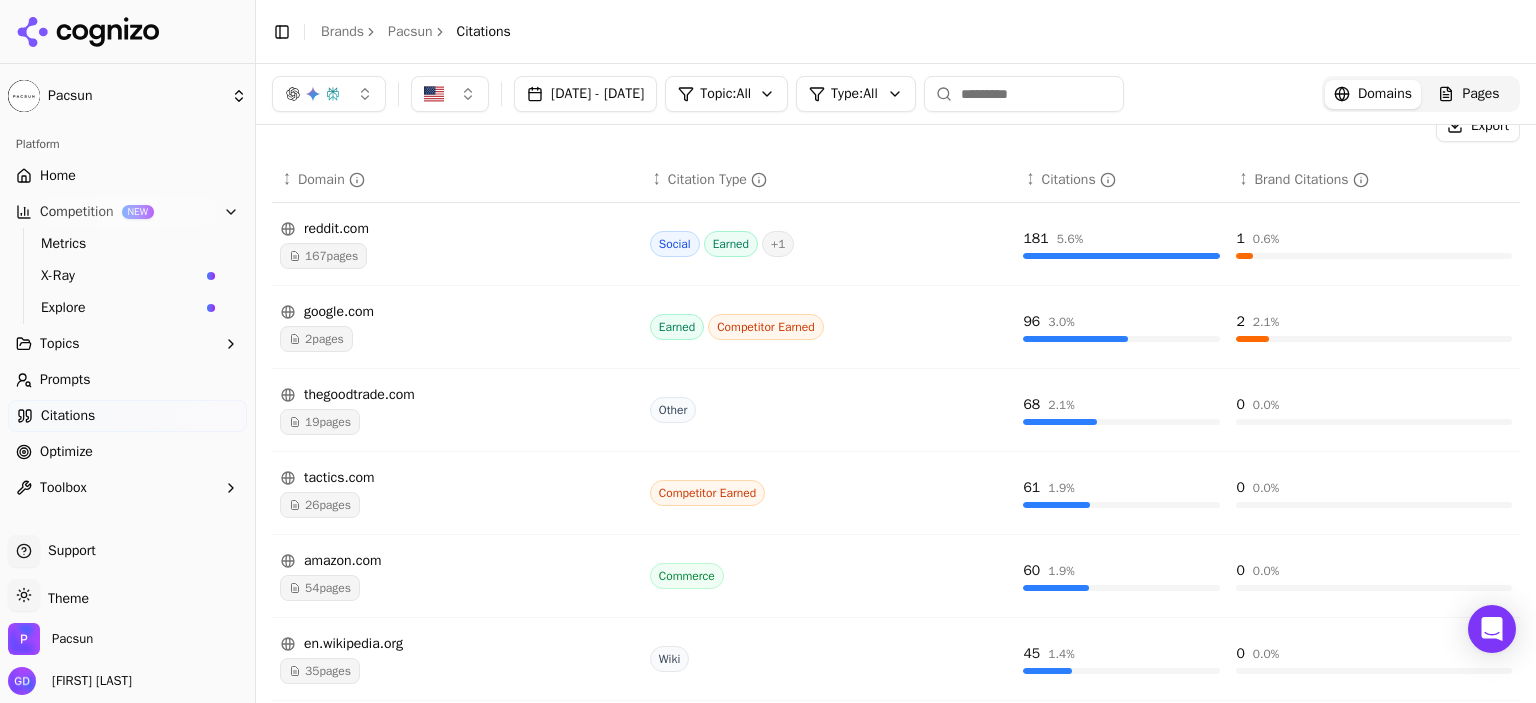click on "reddit.com 167 pages" at bounding box center [457, 244] 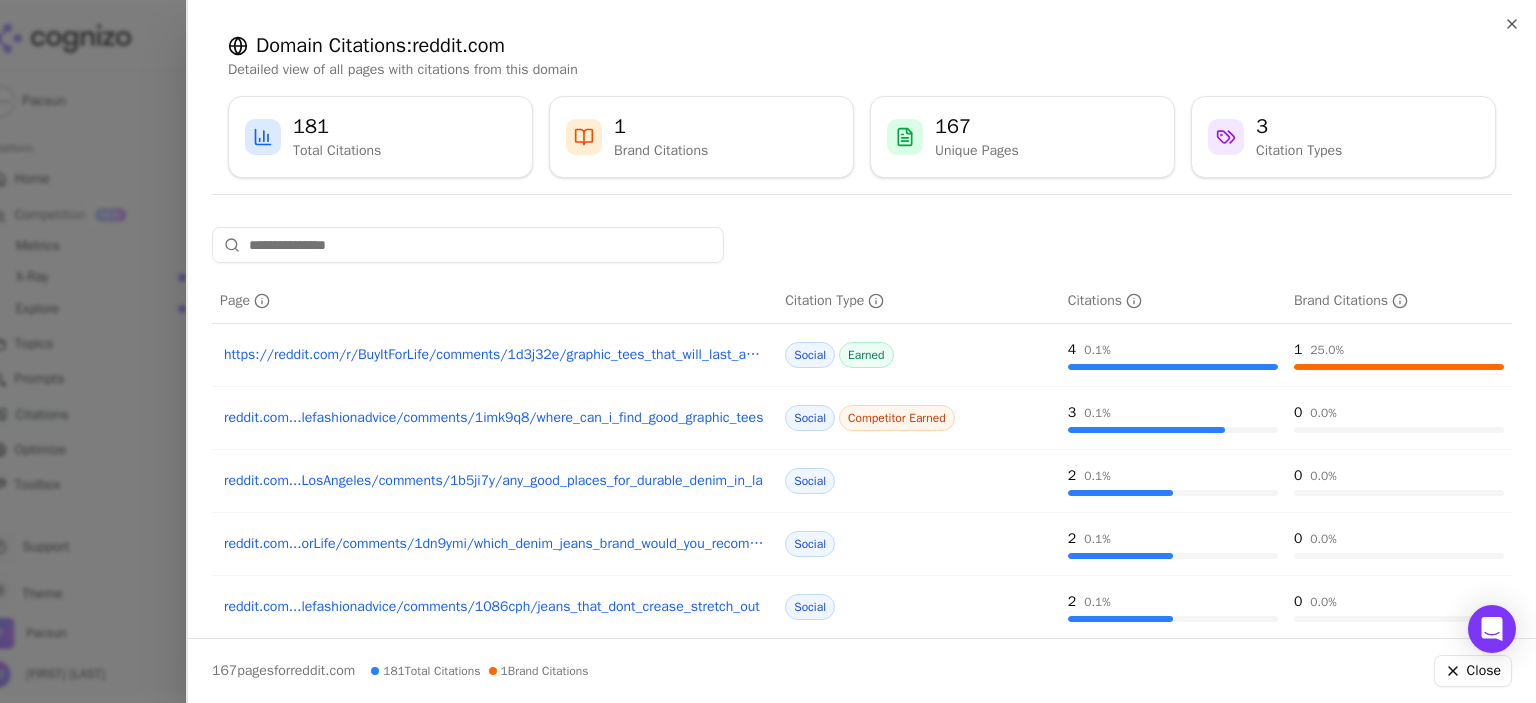 click on "https://reddit.com/r/BuyItForLife/comments/1d3j32e/graphic_tees_that_will_last_a_while" at bounding box center [494, 355] 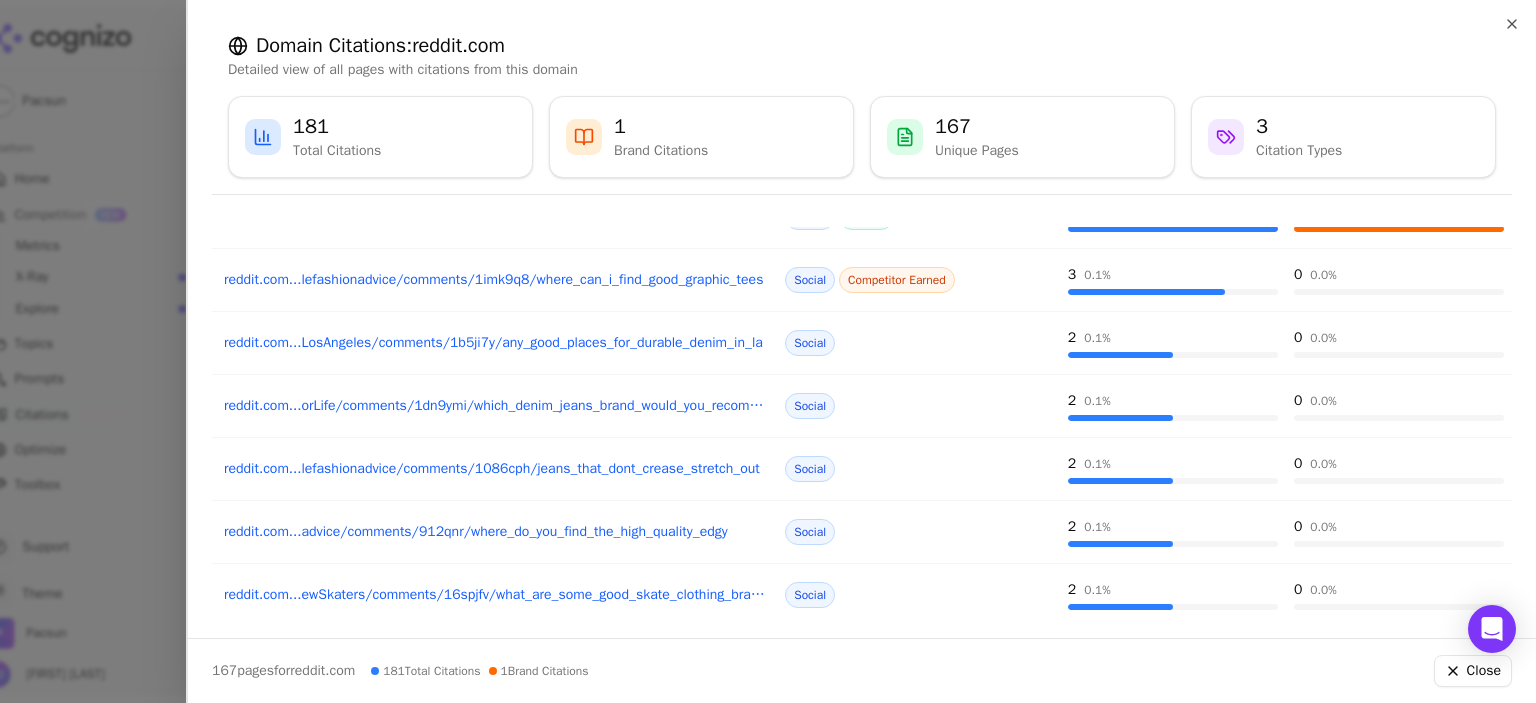 scroll, scrollTop: 0, scrollLeft: 0, axis: both 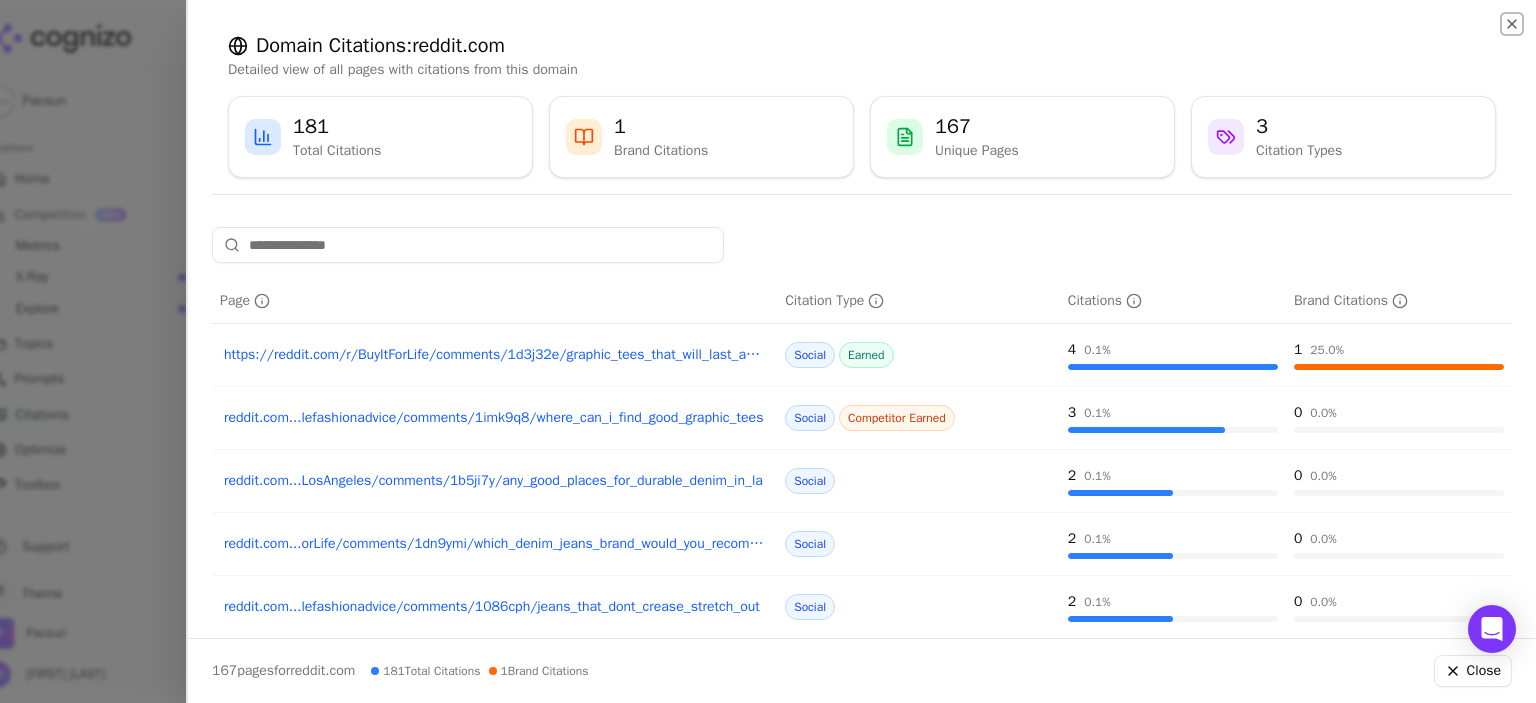 click 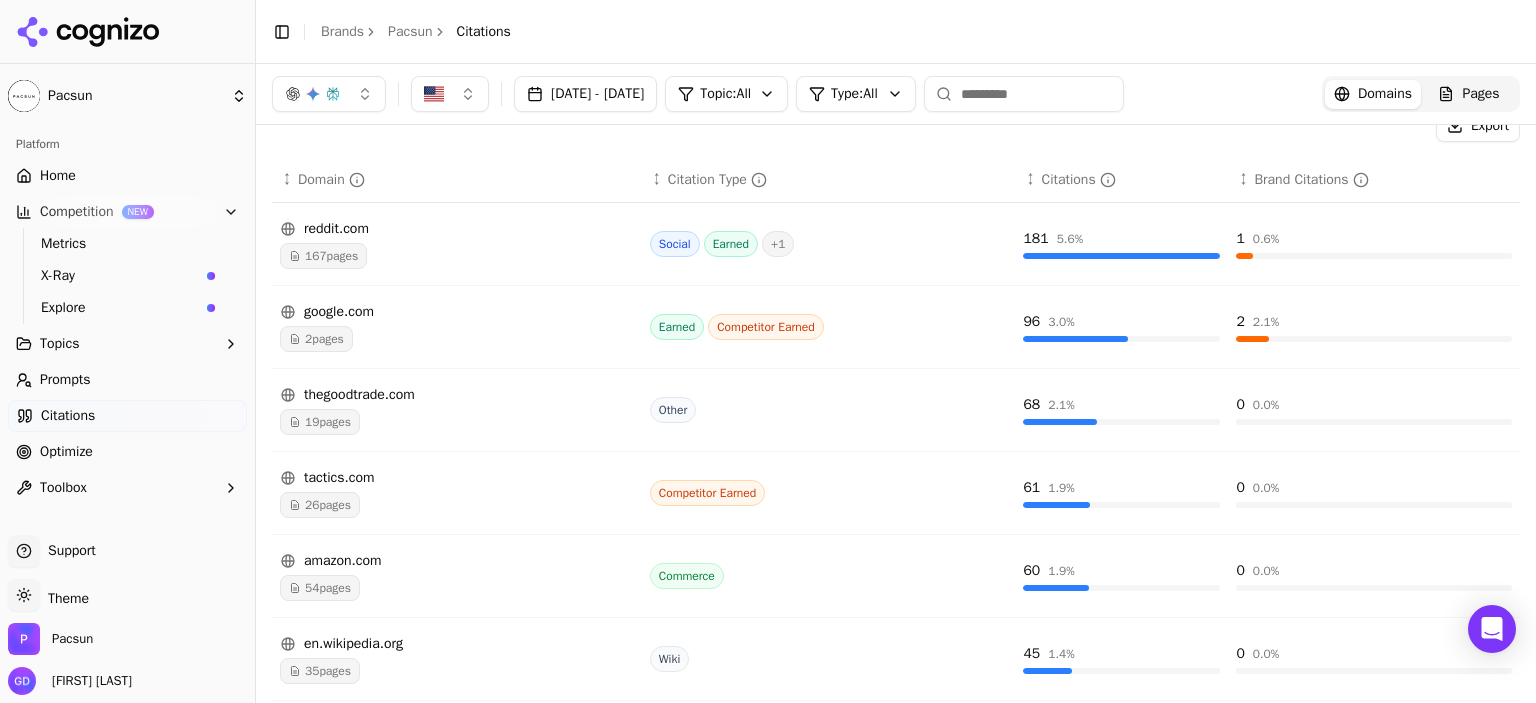 click on "google.com" at bounding box center (457, 312) 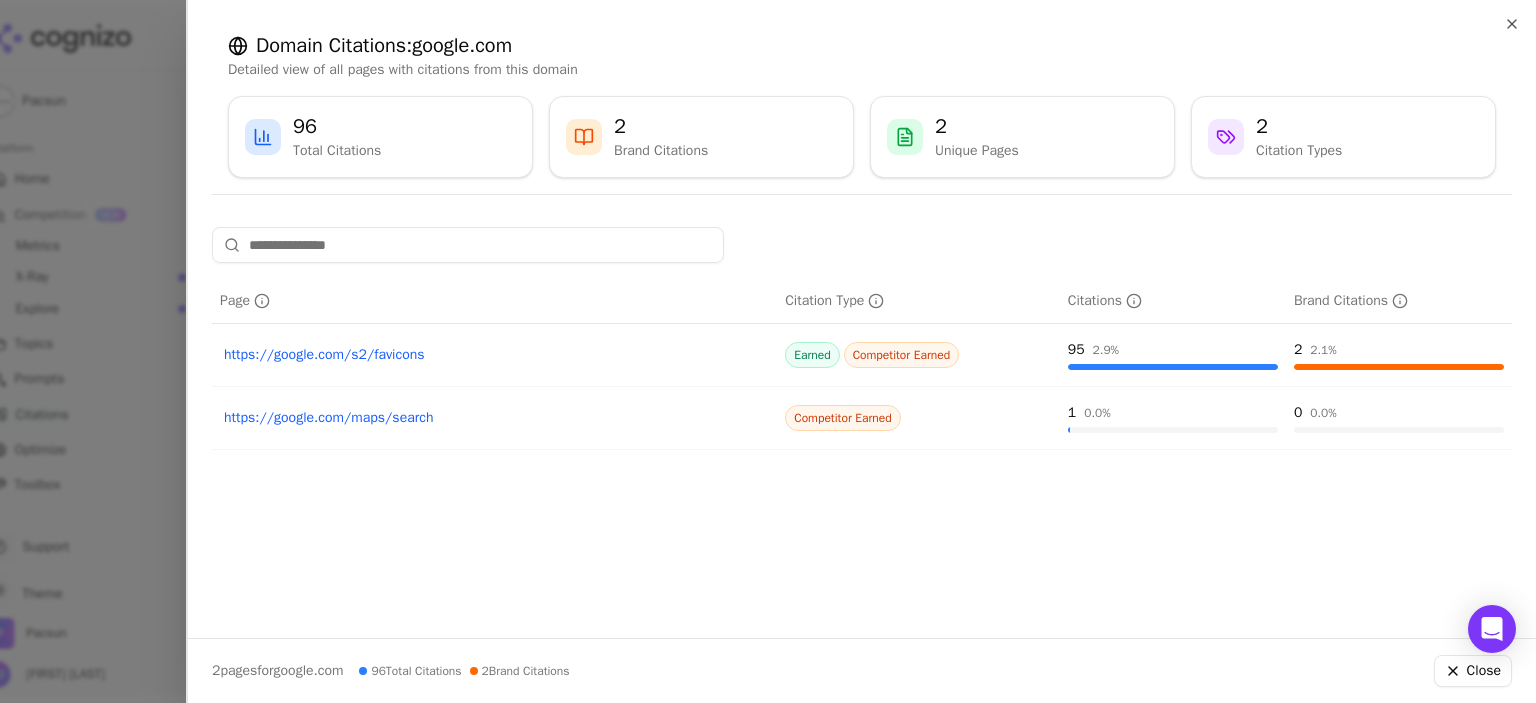 click on "https://google.com/s2/favicons" at bounding box center [494, 355] 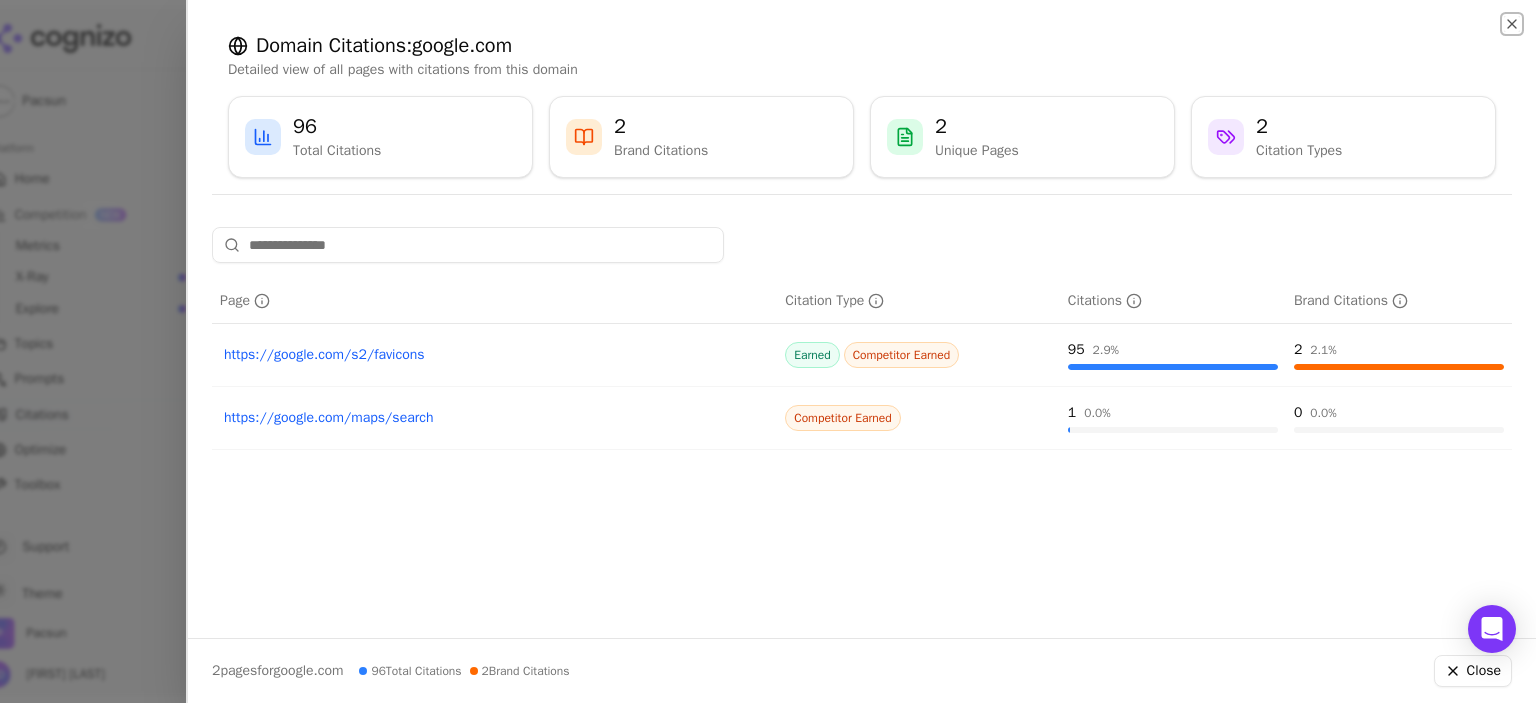 click 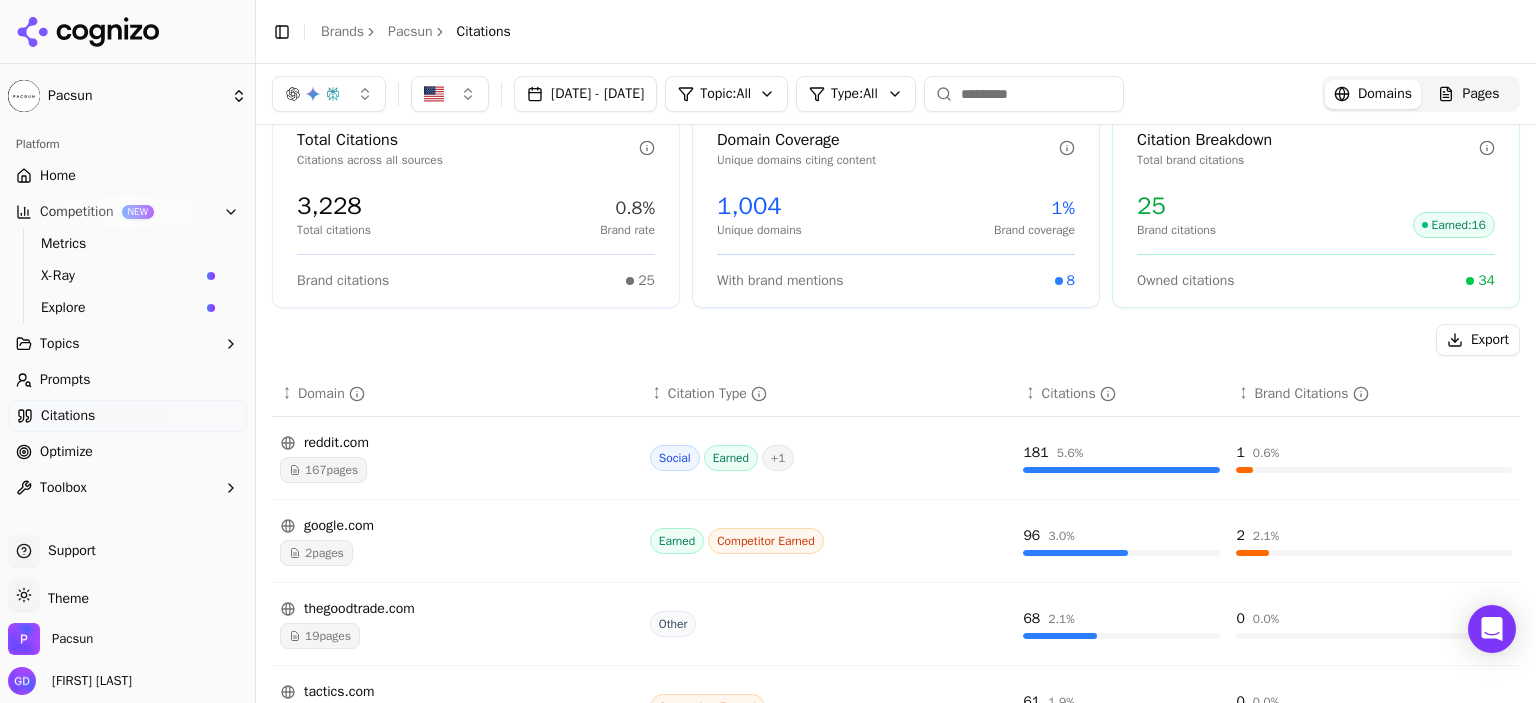 scroll, scrollTop: 0, scrollLeft: 0, axis: both 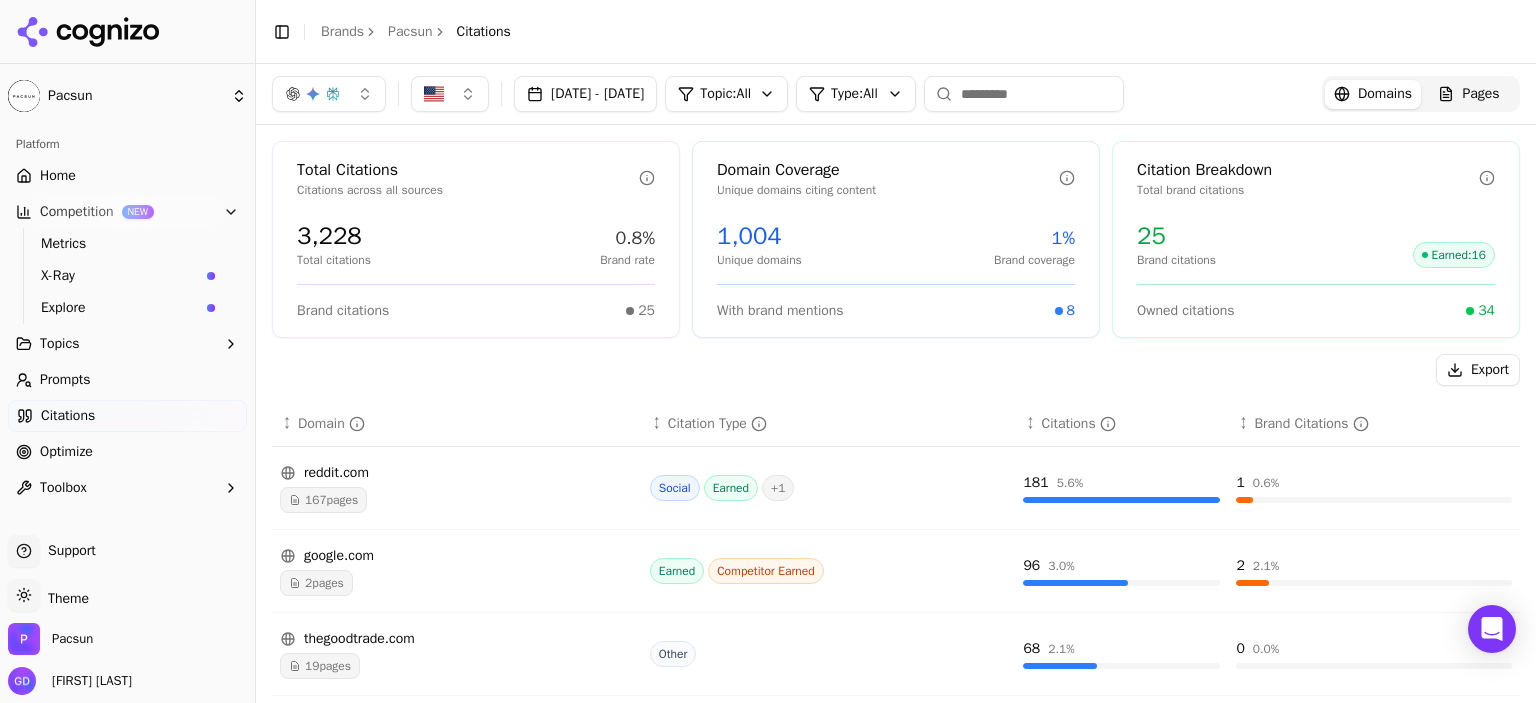 click on "Optimize" at bounding box center [66, 452] 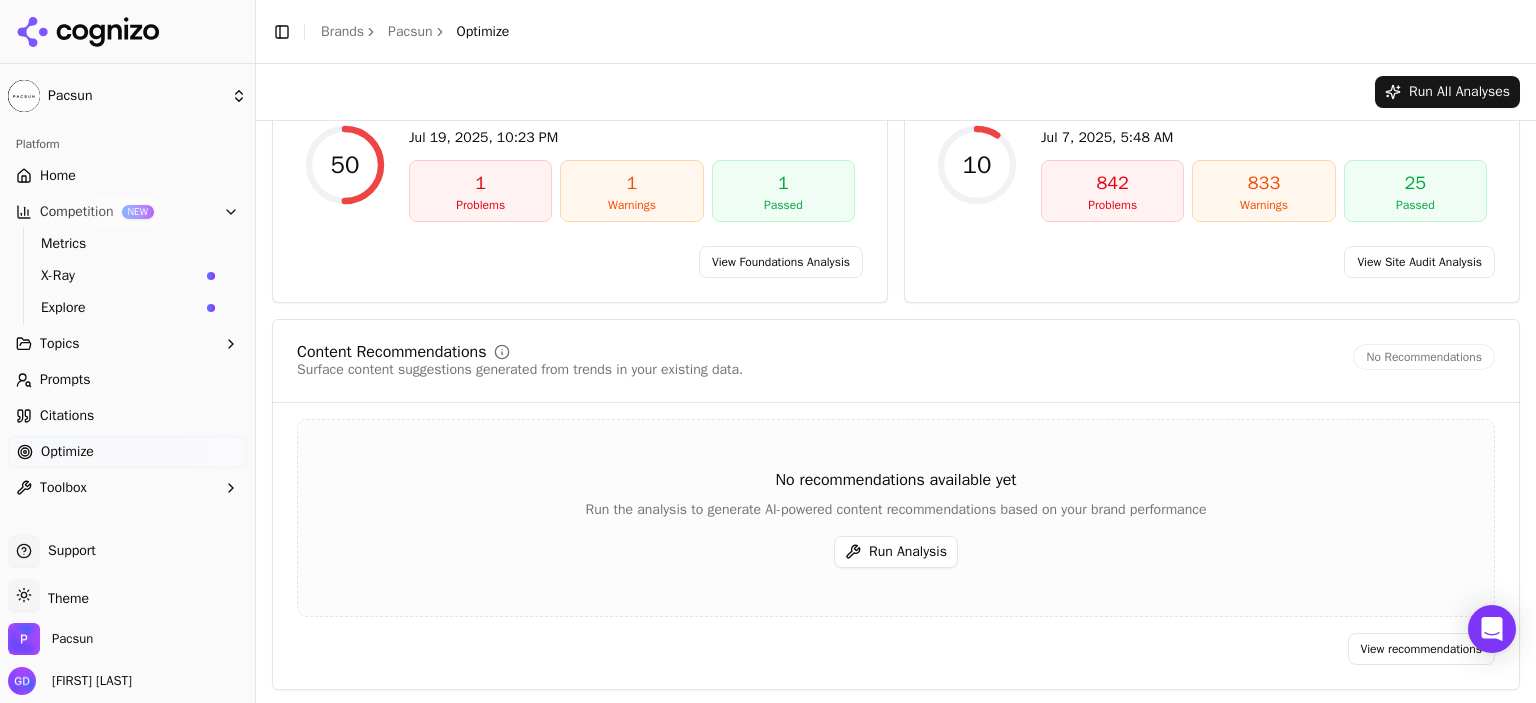 scroll, scrollTop: 0, scrollLeft: 0, axis: both 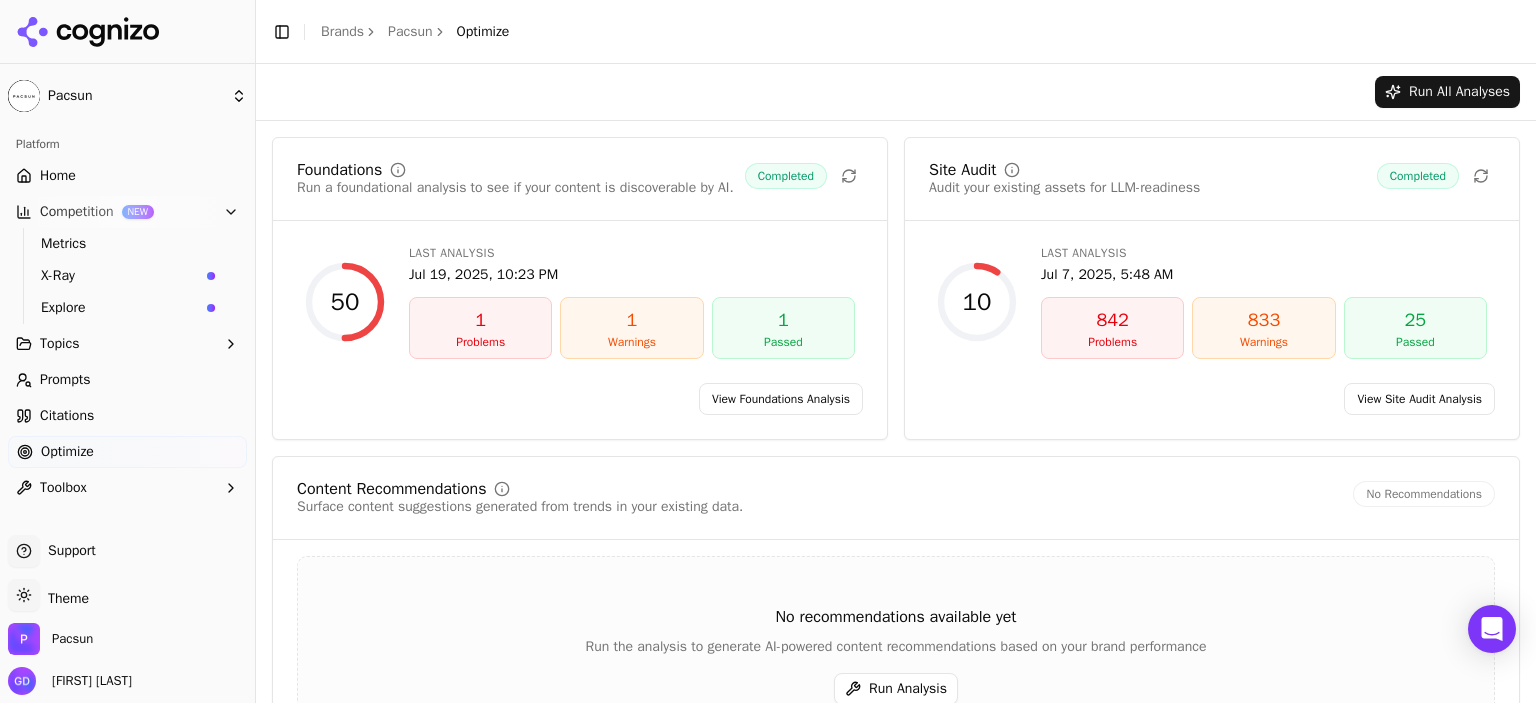 click on "View Foundations Analysis" at bounding box center (781, 399) 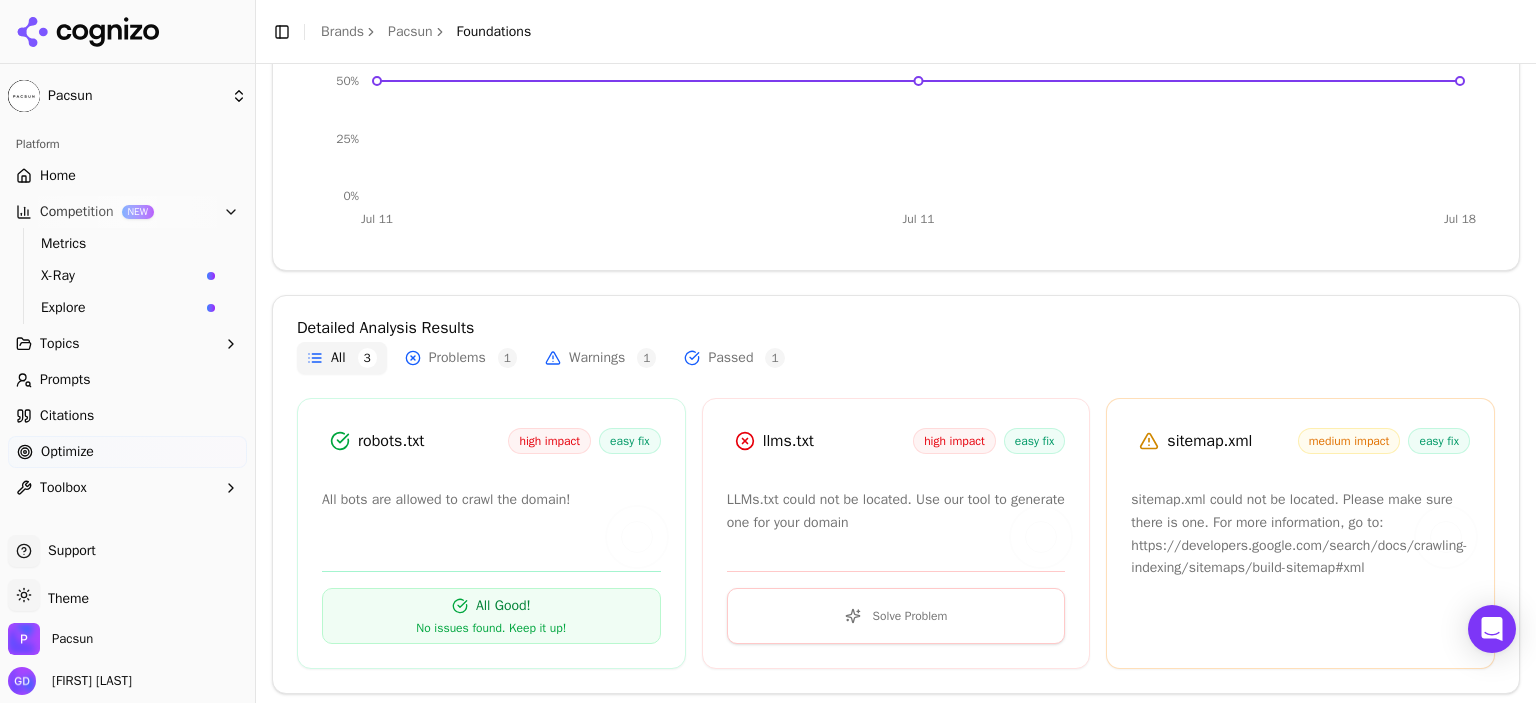 scroll, scrollTop: 416, scrollLeft: 0, axis: vertical 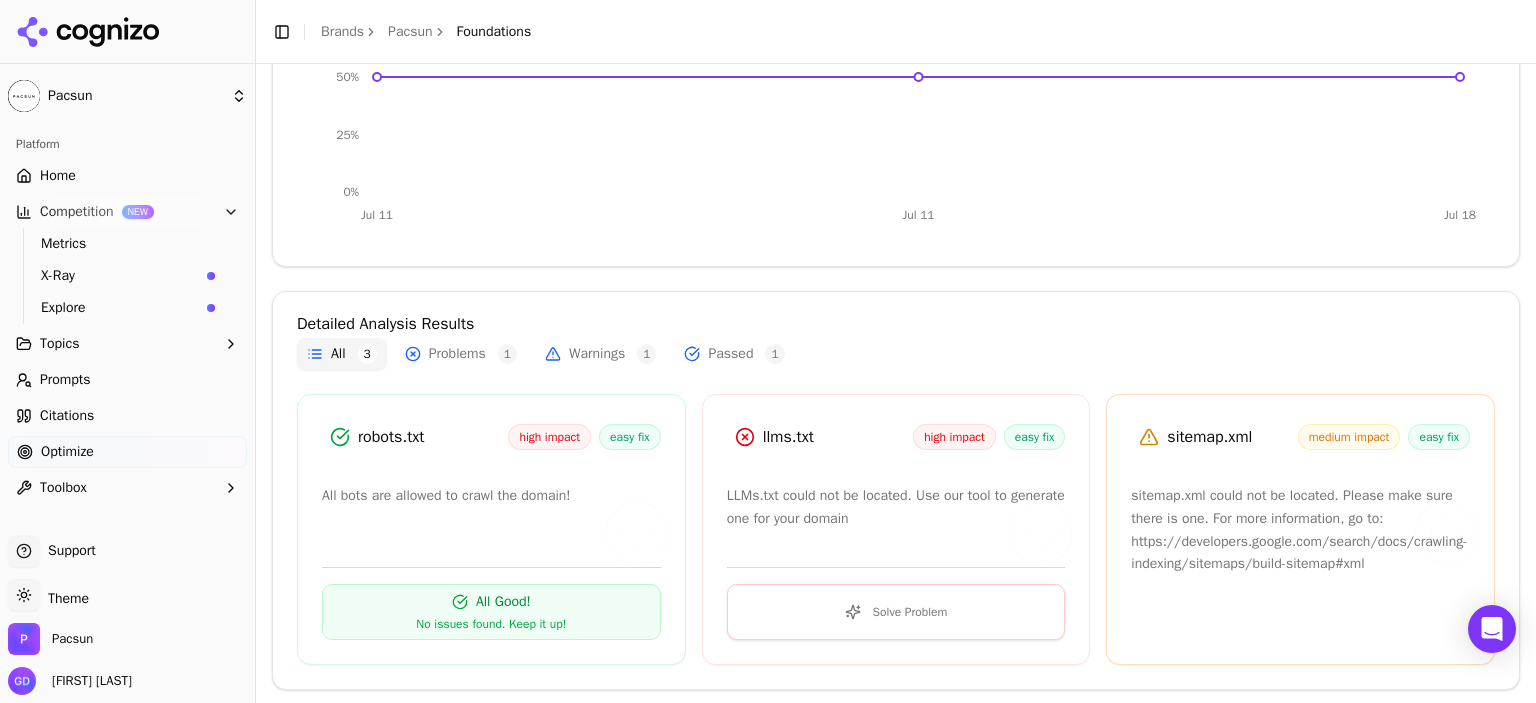click on "Problems 1" at bounding box center (461, 354) 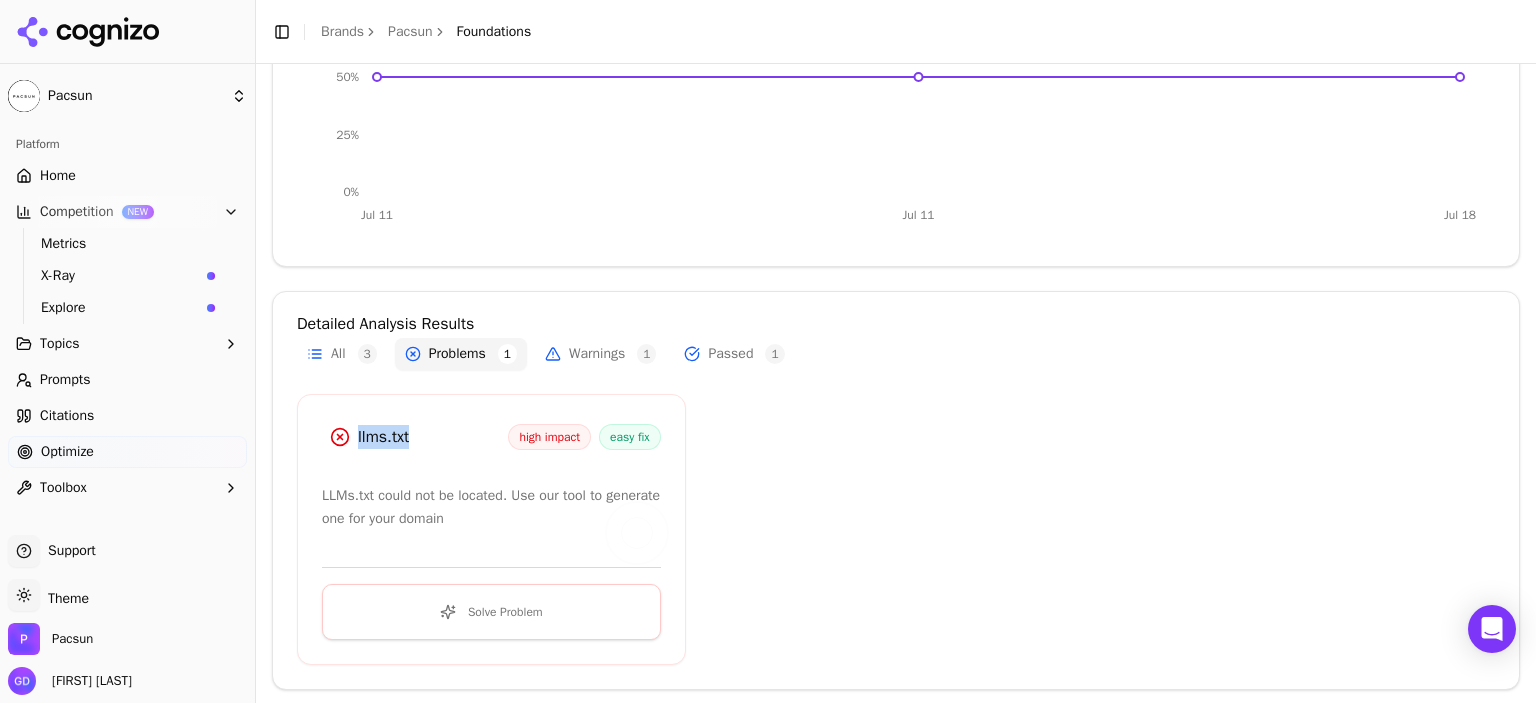 drag, startPoint x: 416, startPoint y: 438, endPoint x: 353, endPoint y: 441, distance: 63.07139 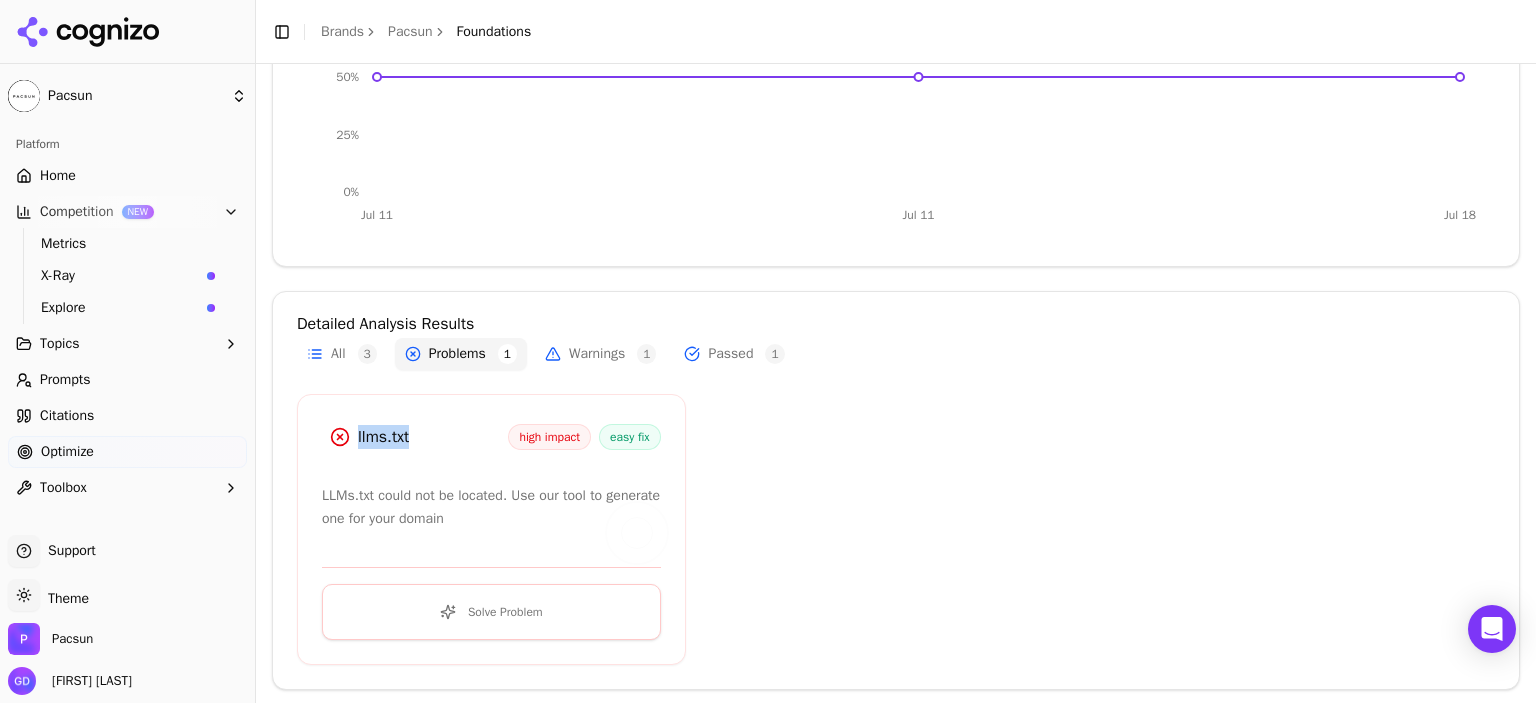 click on "Warnings 1" at bounding box center (600, 354) 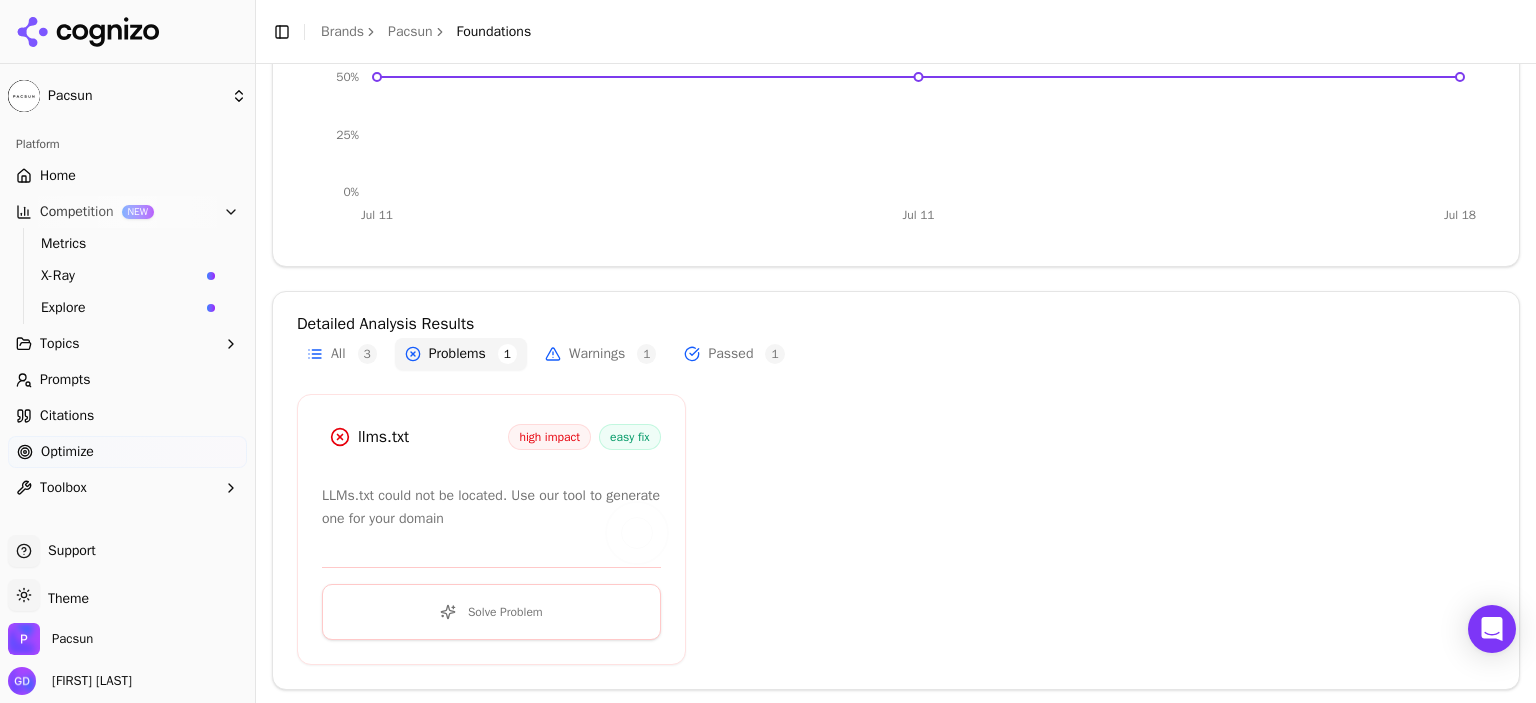 scroll, scrollTop: 352, scrollLeft: 0, axis: vertical 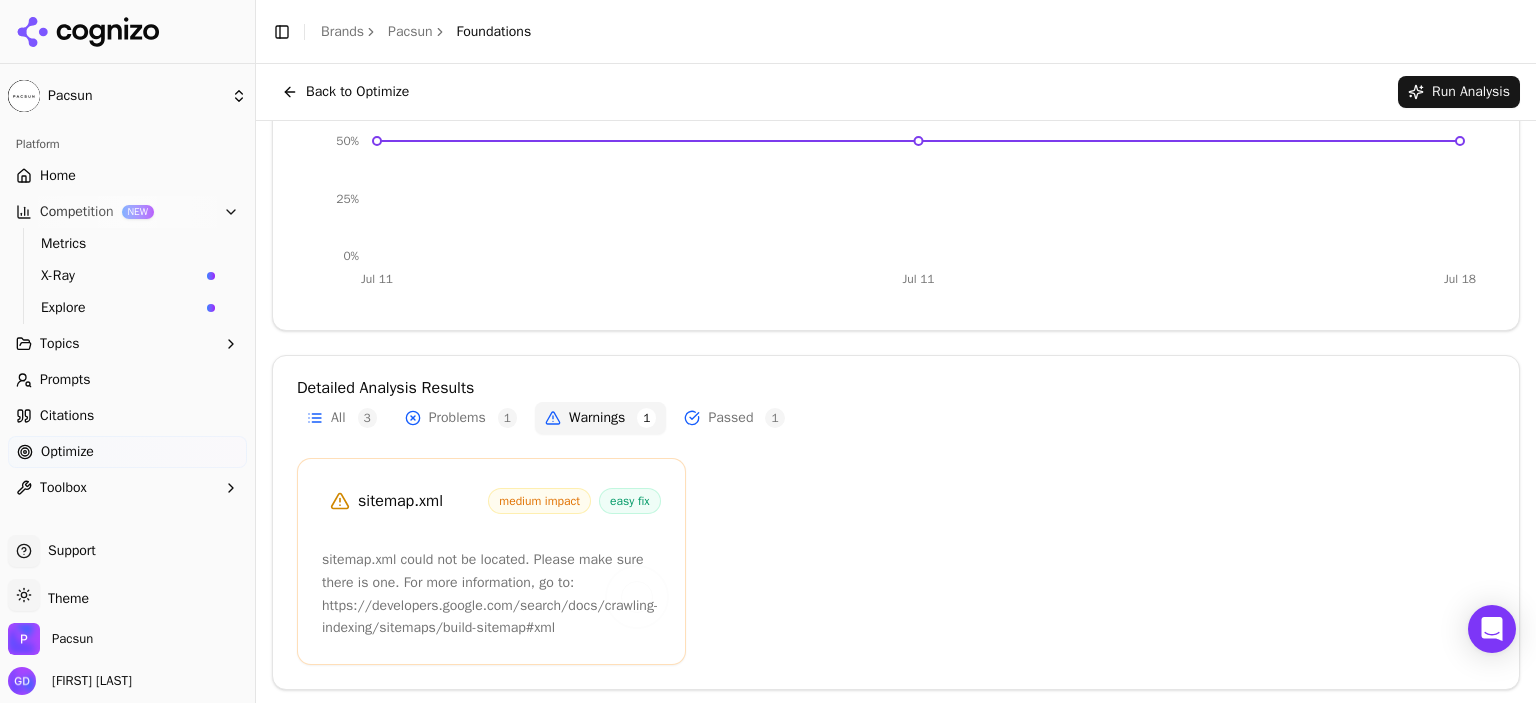 click on "Passed 1" at bounding box center (734, 418) 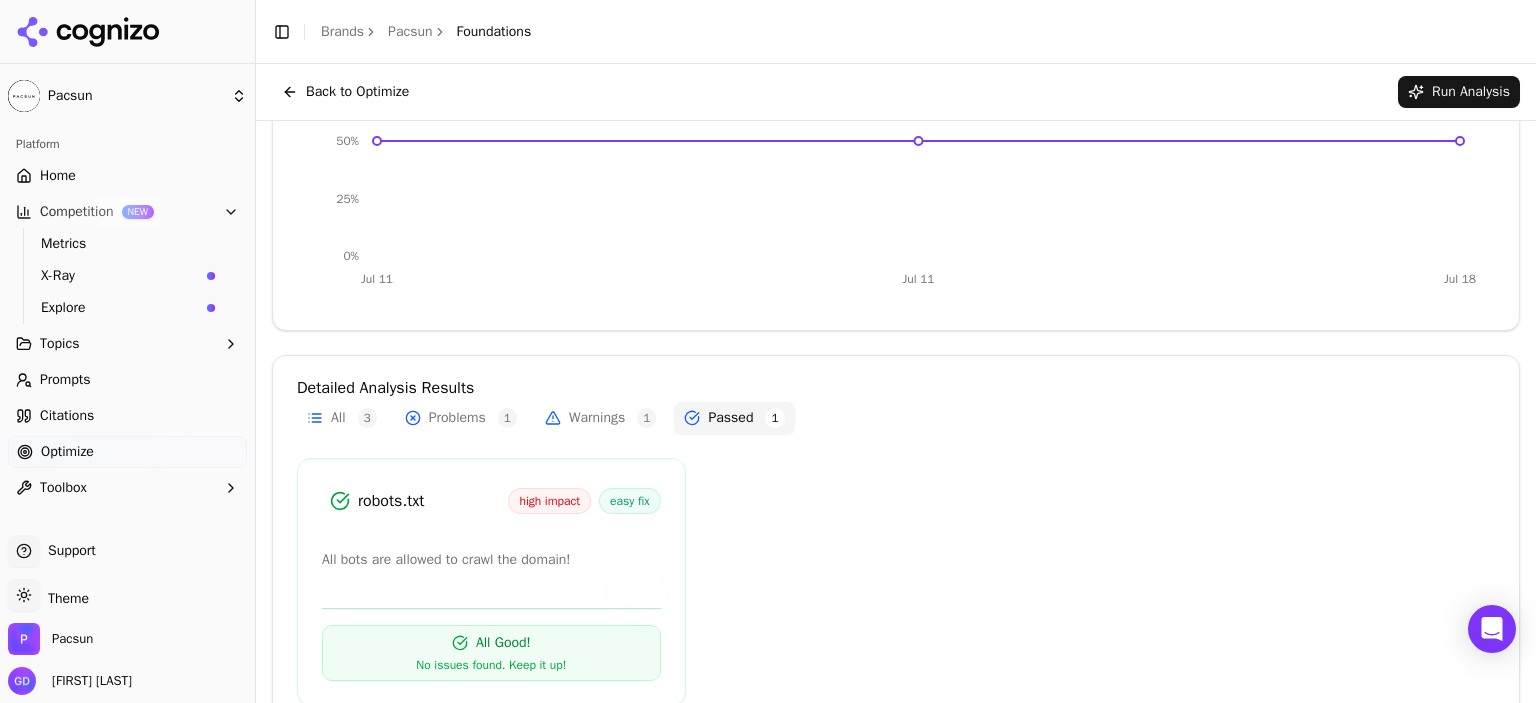 scroll, scrollTop: 393, scrollLeft: 0, axis: vertical 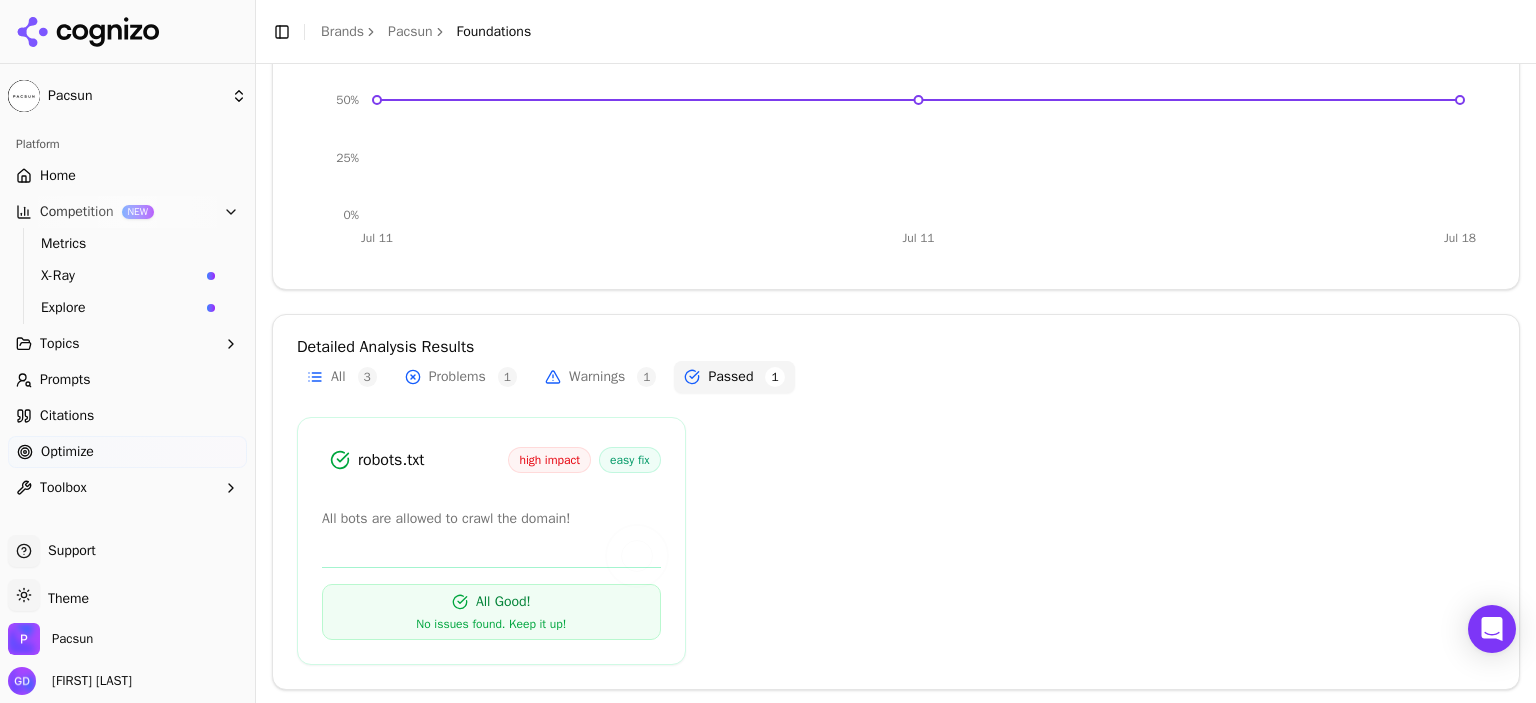 click on "Toolbox" at bounding box center (127, 488) 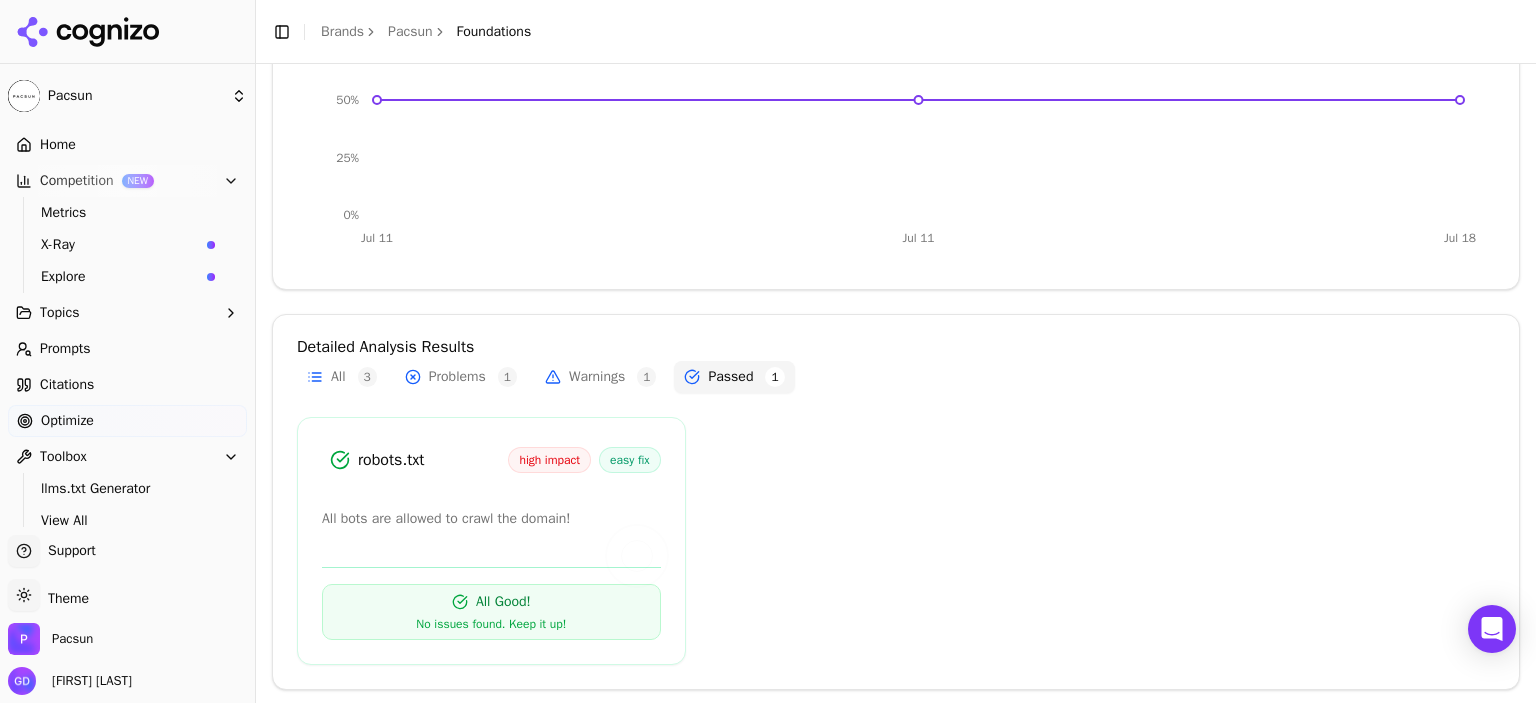 scroll, scrollTop: 48, scrollLeft: 0, axis: vertical 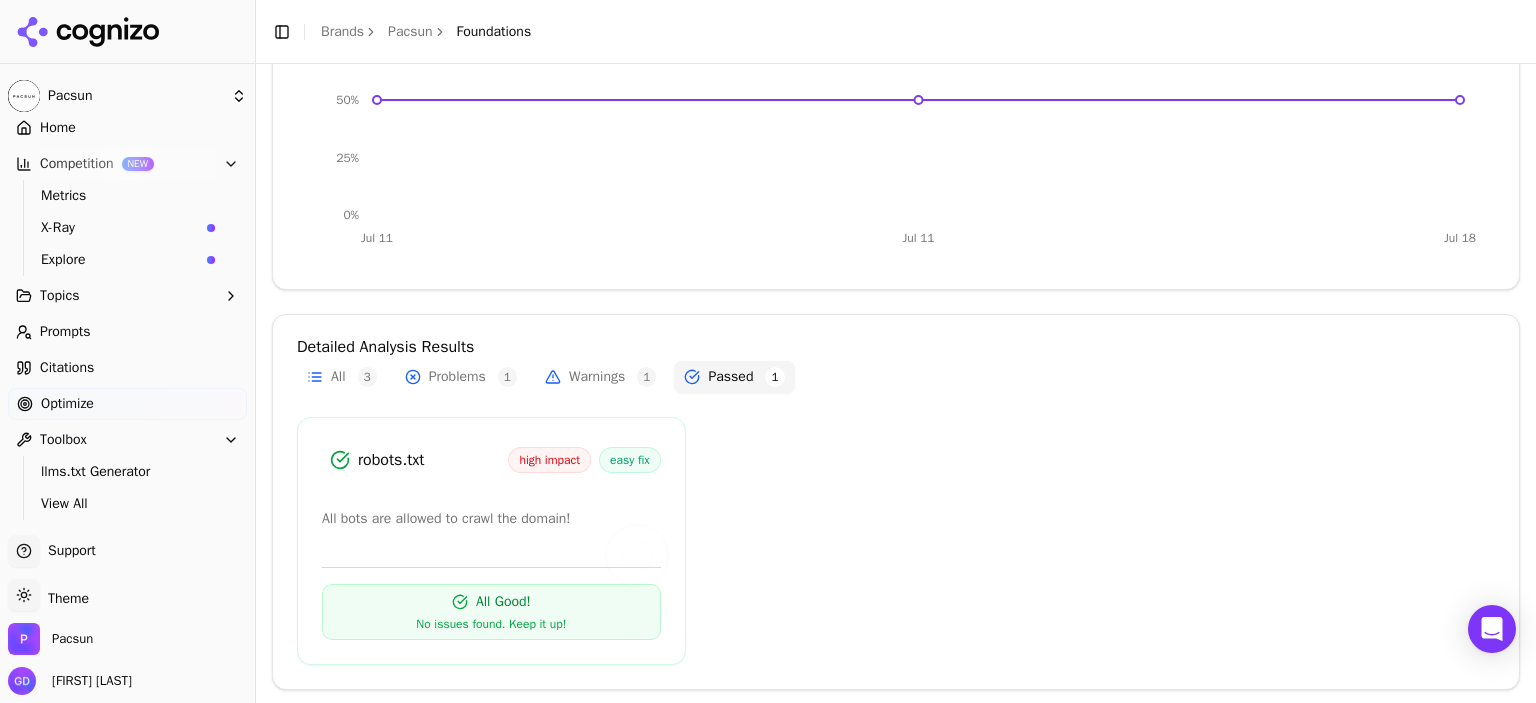 click on "llms.txt Generator" at bounding box center (128, 472) 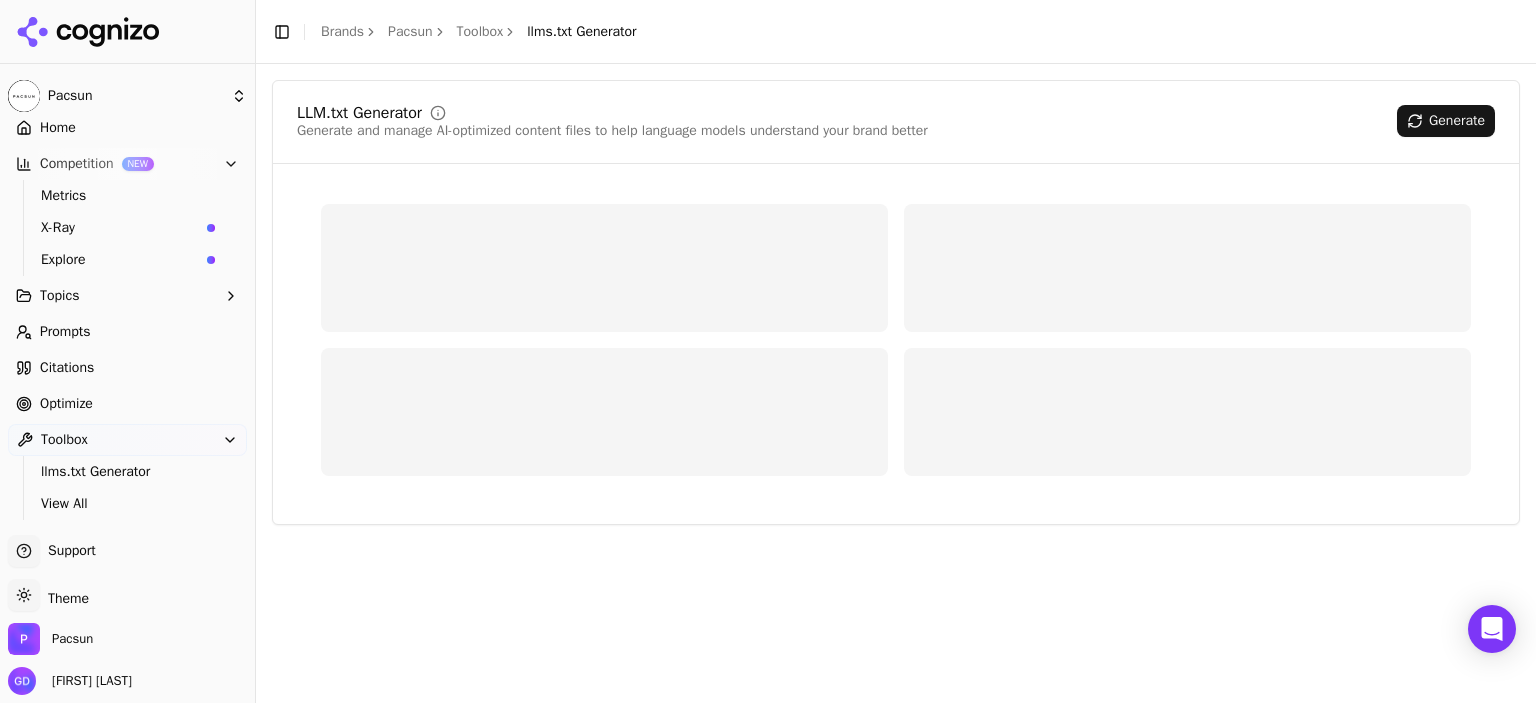 scroll, scrollTop: 0, scrollLeft: 0, axis: both 